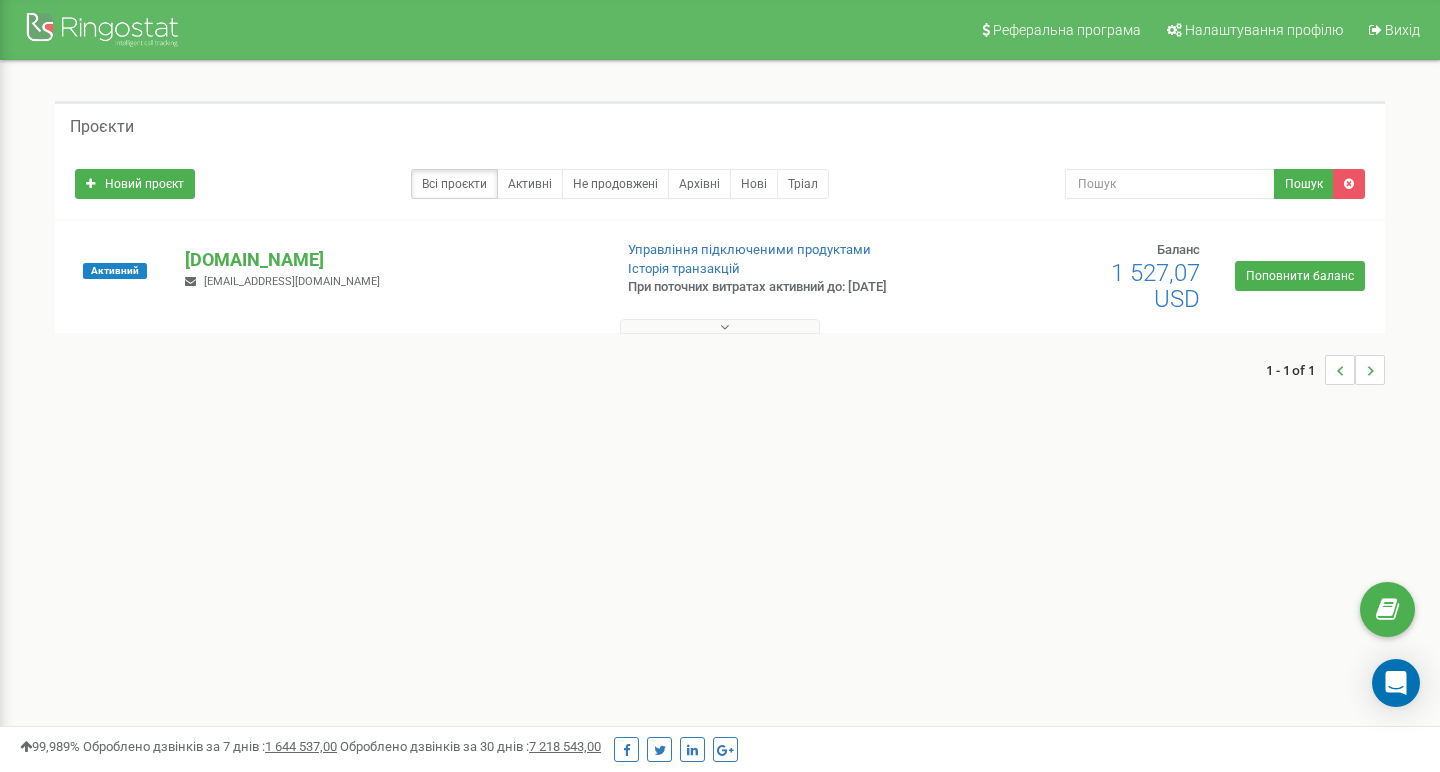 scroll, scrollTop: 0, scrollLeft: 0, axis: both 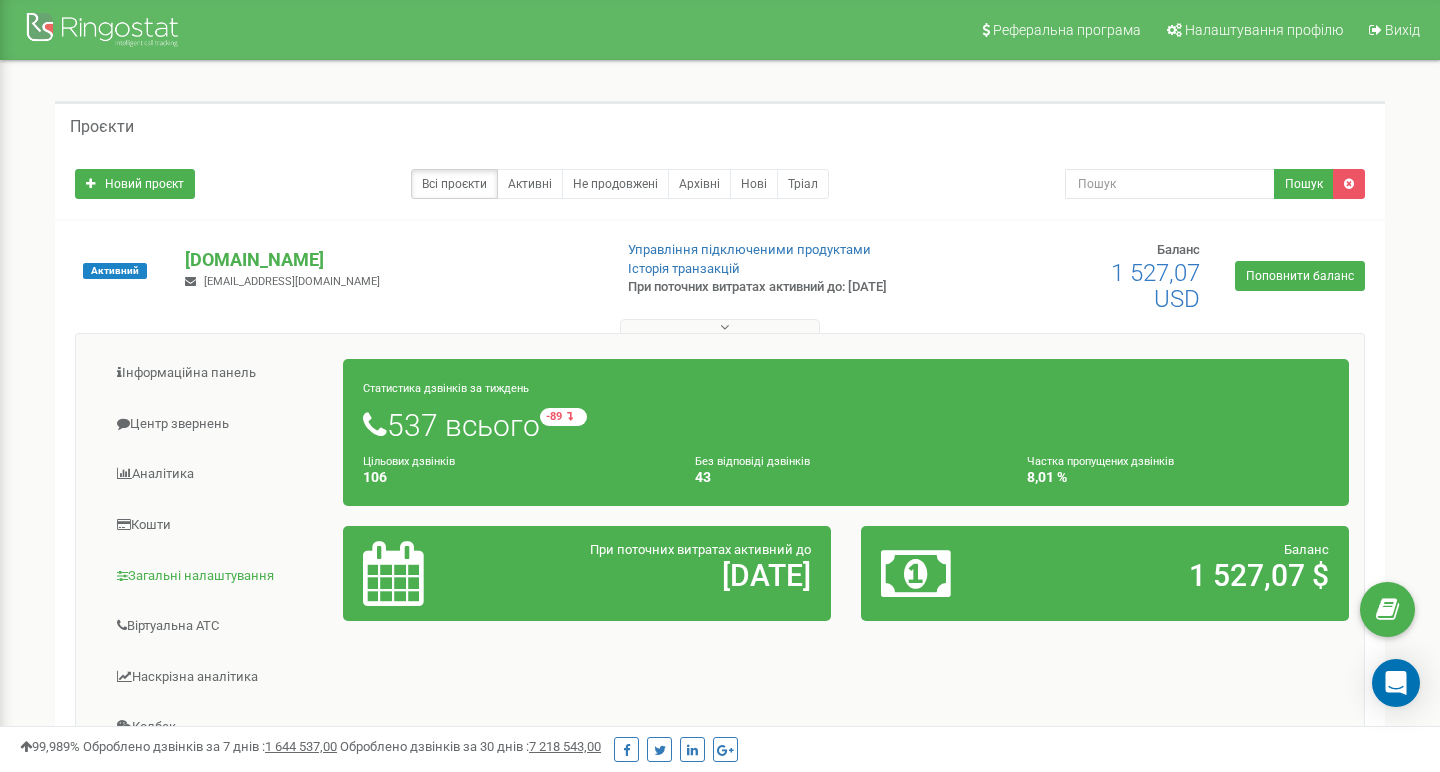 click on "Загальні налаштування" at bounding box center (217, 576) 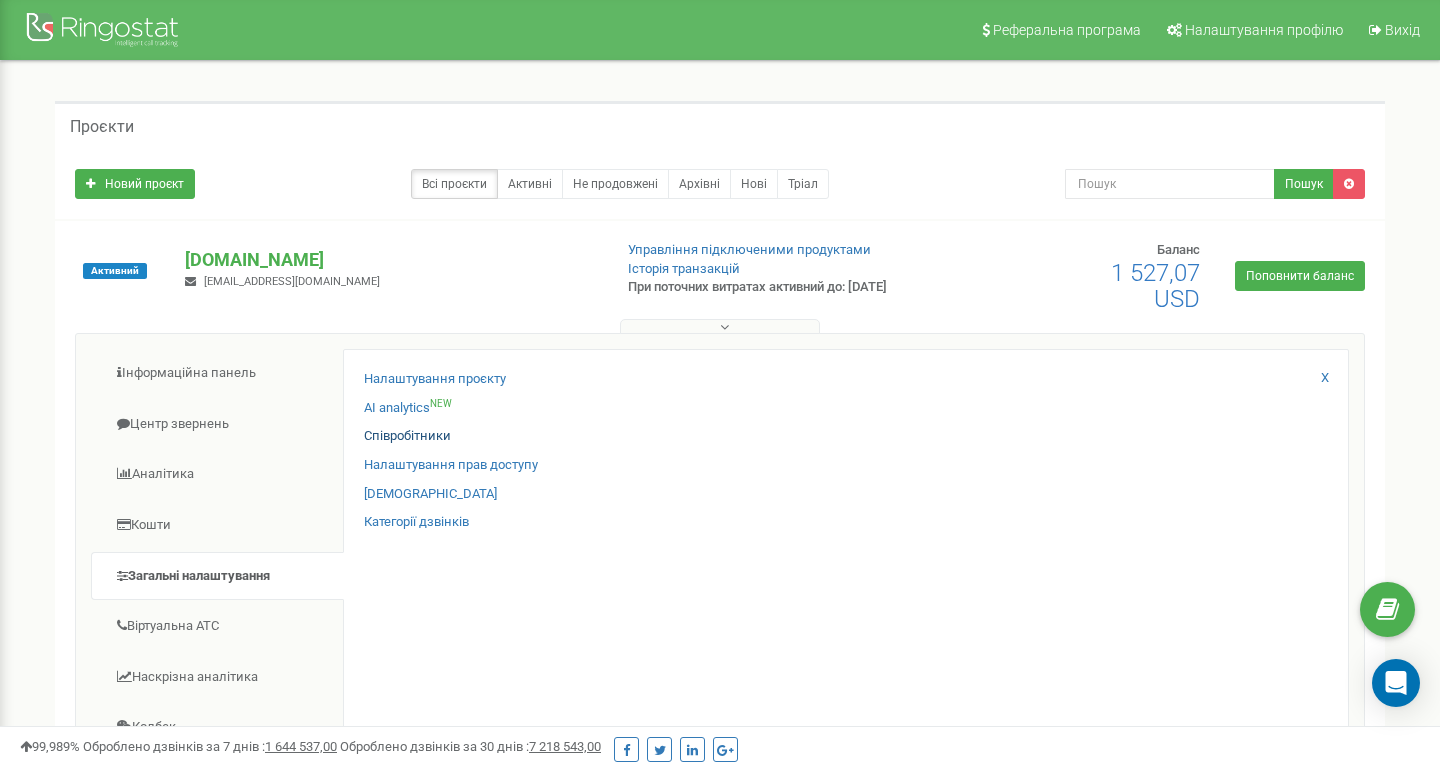click on "Співробітники" at bounding box center (407, 436) 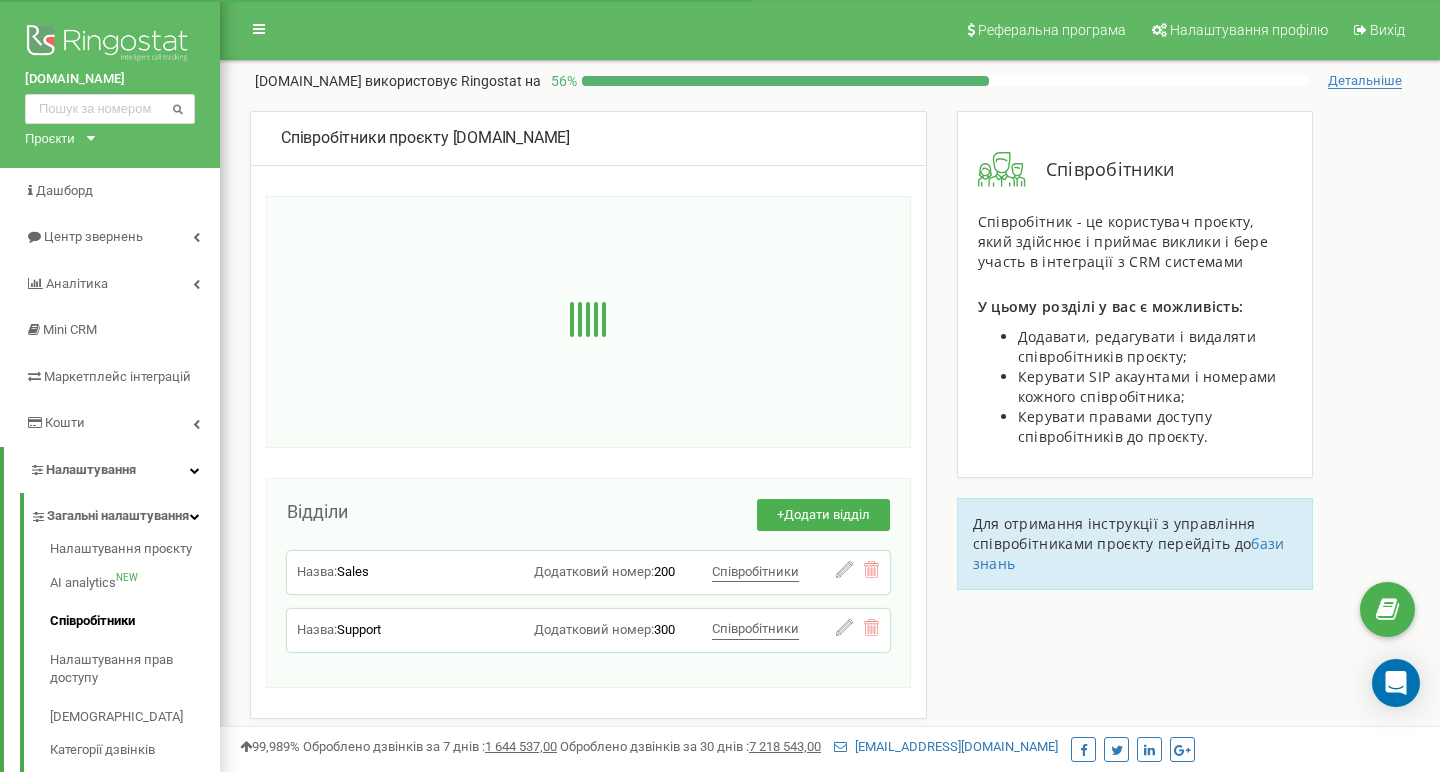 scroll, scrollTop: 0, scrollLeft: 0, axis: both 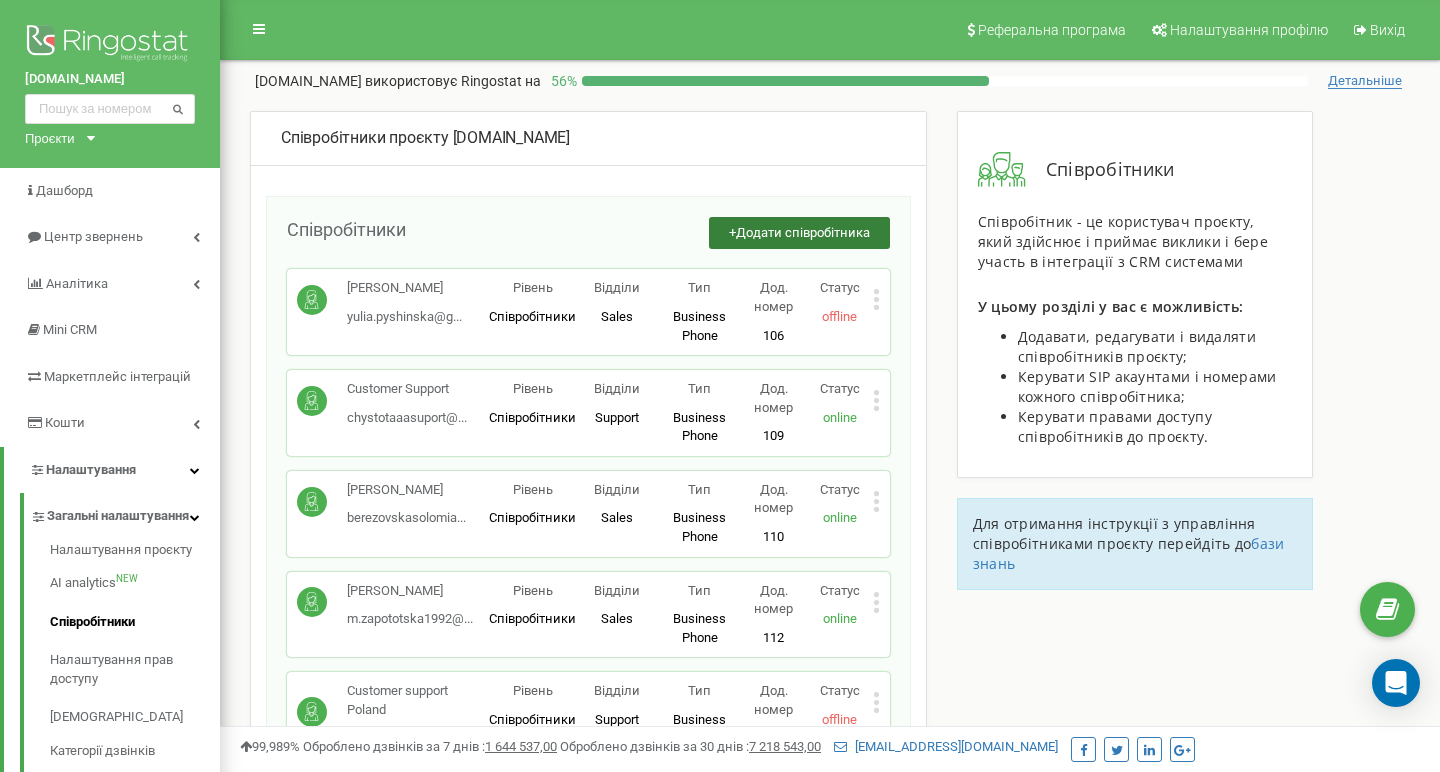 click on "Додати співробітника" at bounding box center (803, 232) 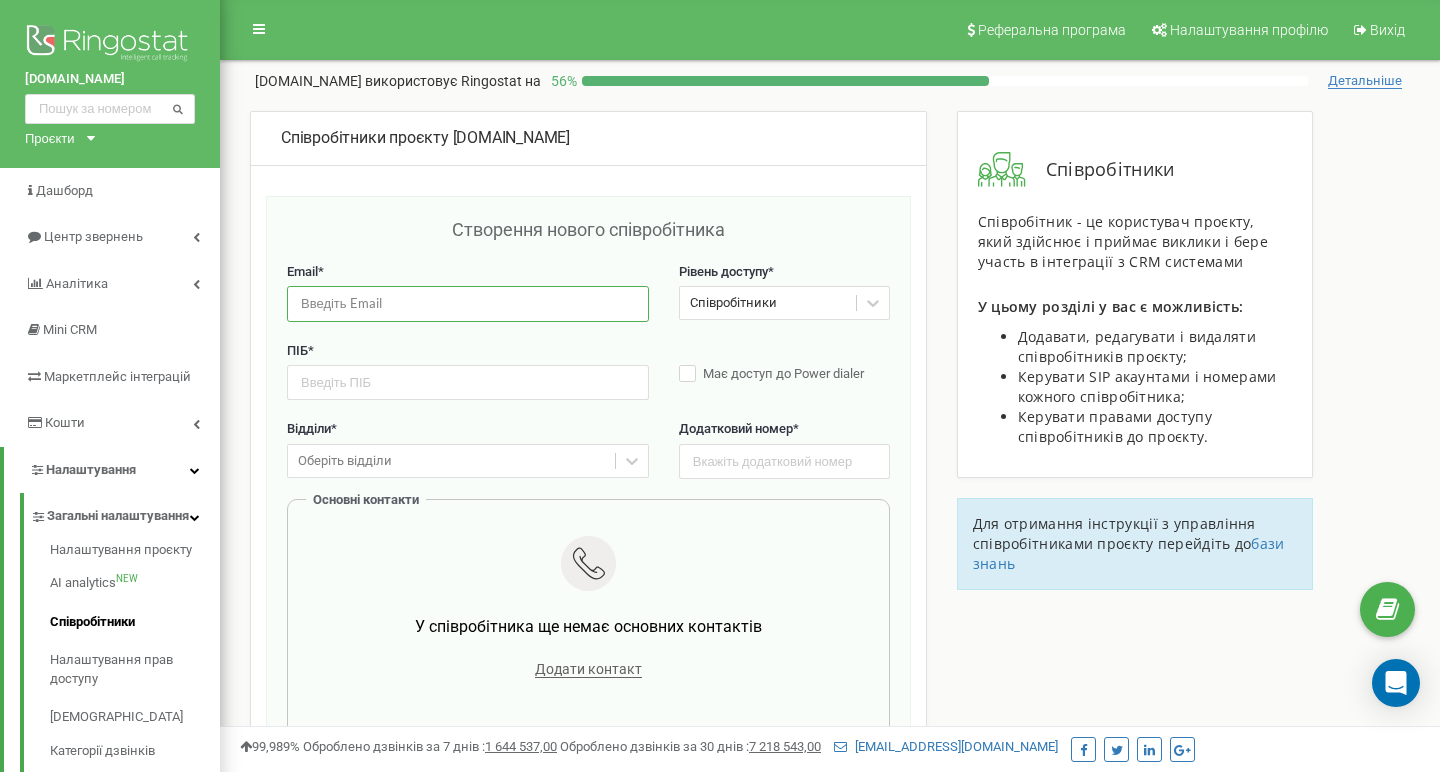 click at bounding box center [468, 303] 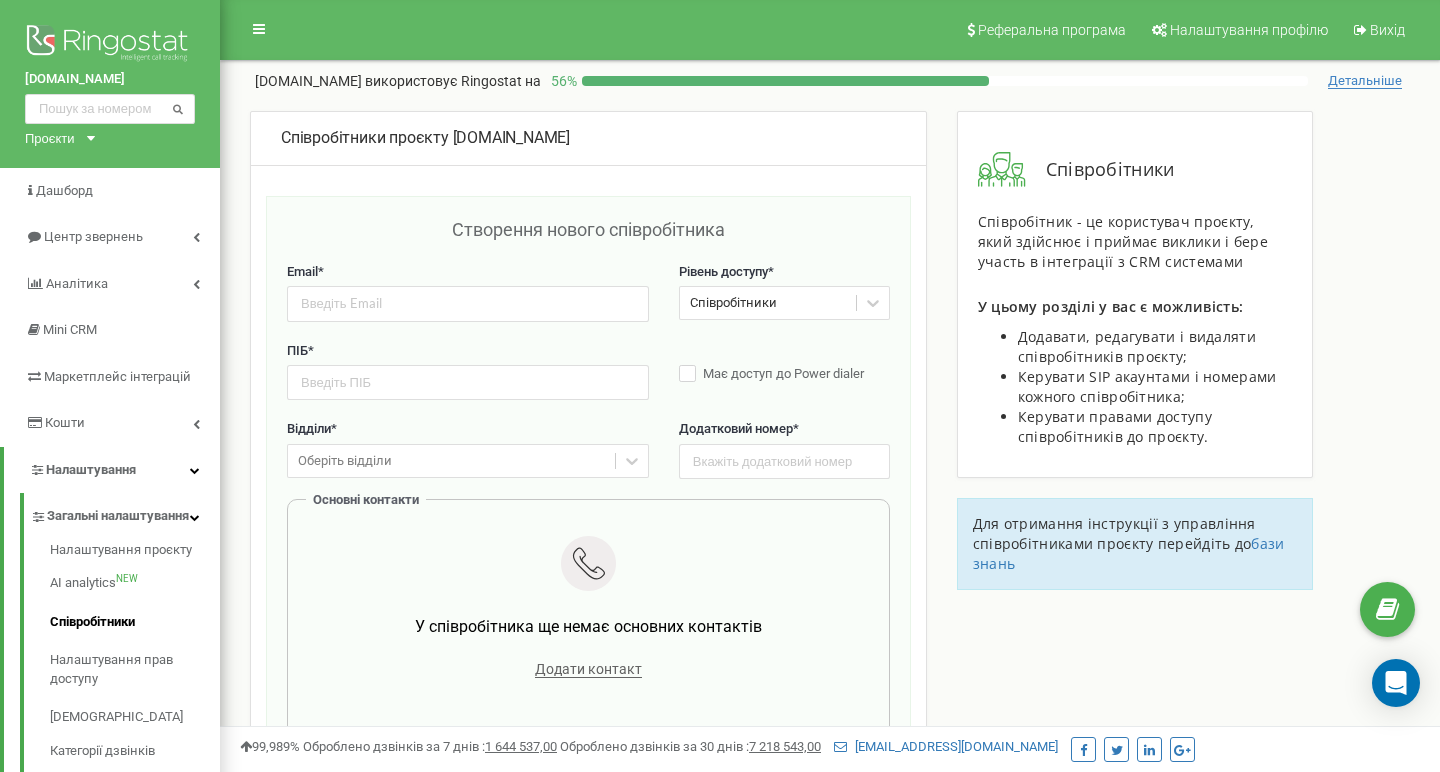 click on "Email *" at bounding box center (468, 272) 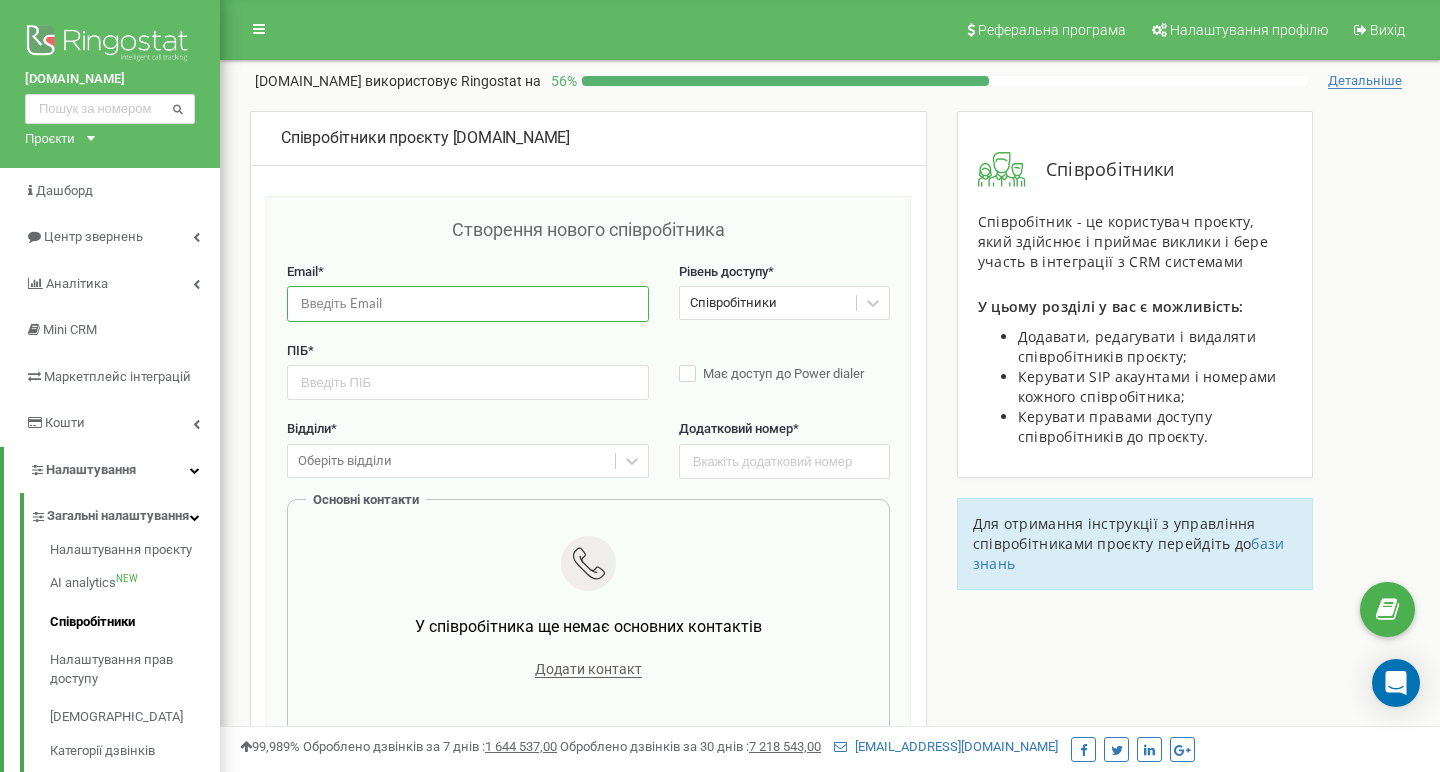 click at bounding box center (468, 303) 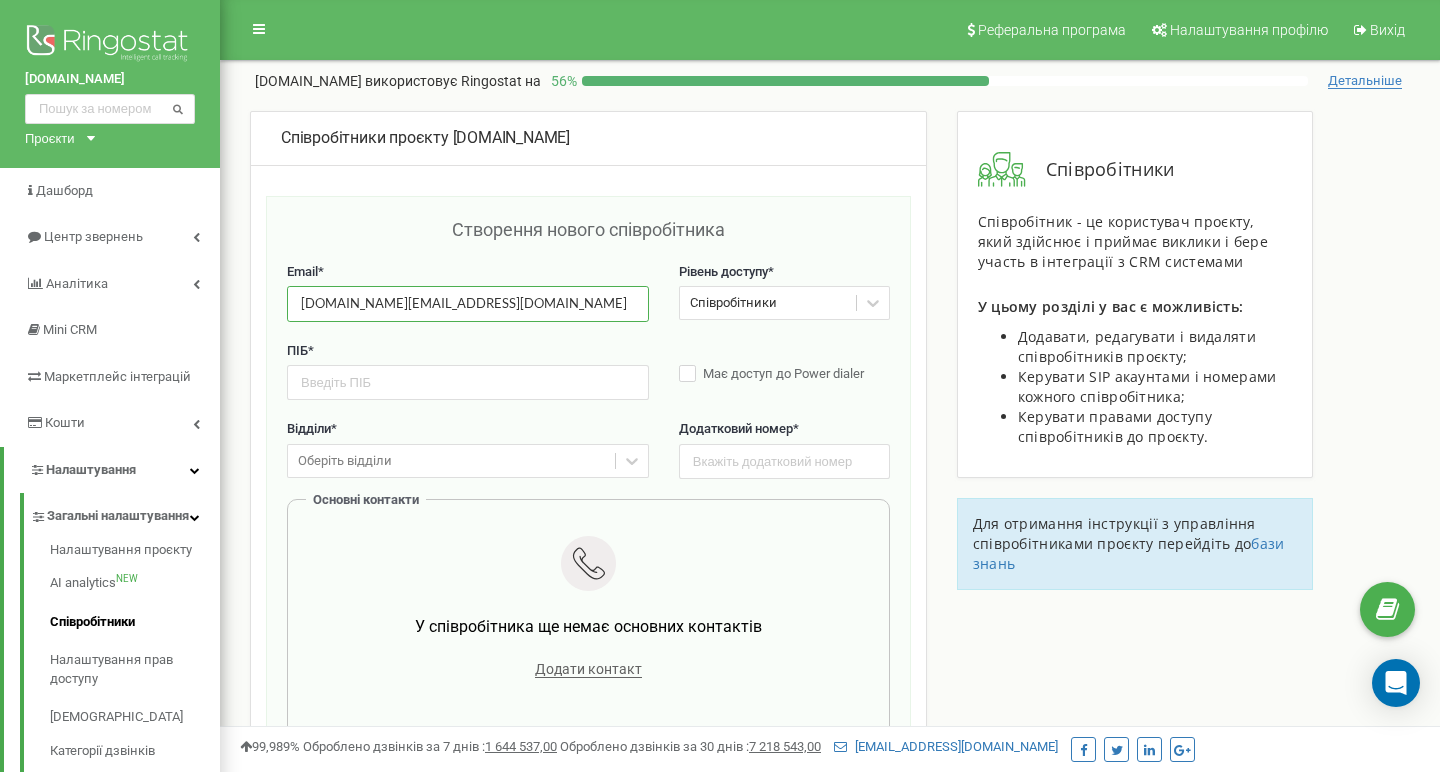 type on "my.projects.kh@gmail.com" 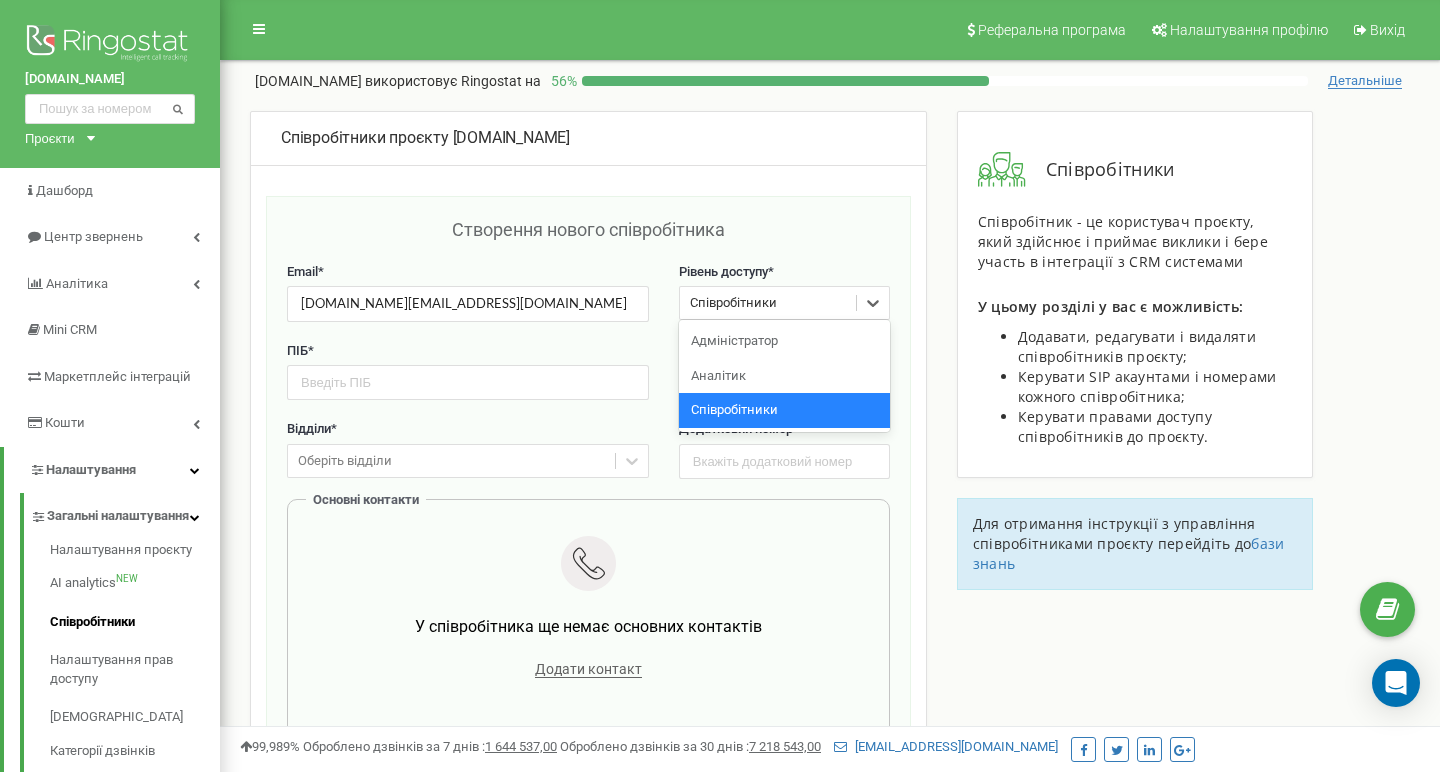 click on "Співробітники" at bounding box center [733, 303] 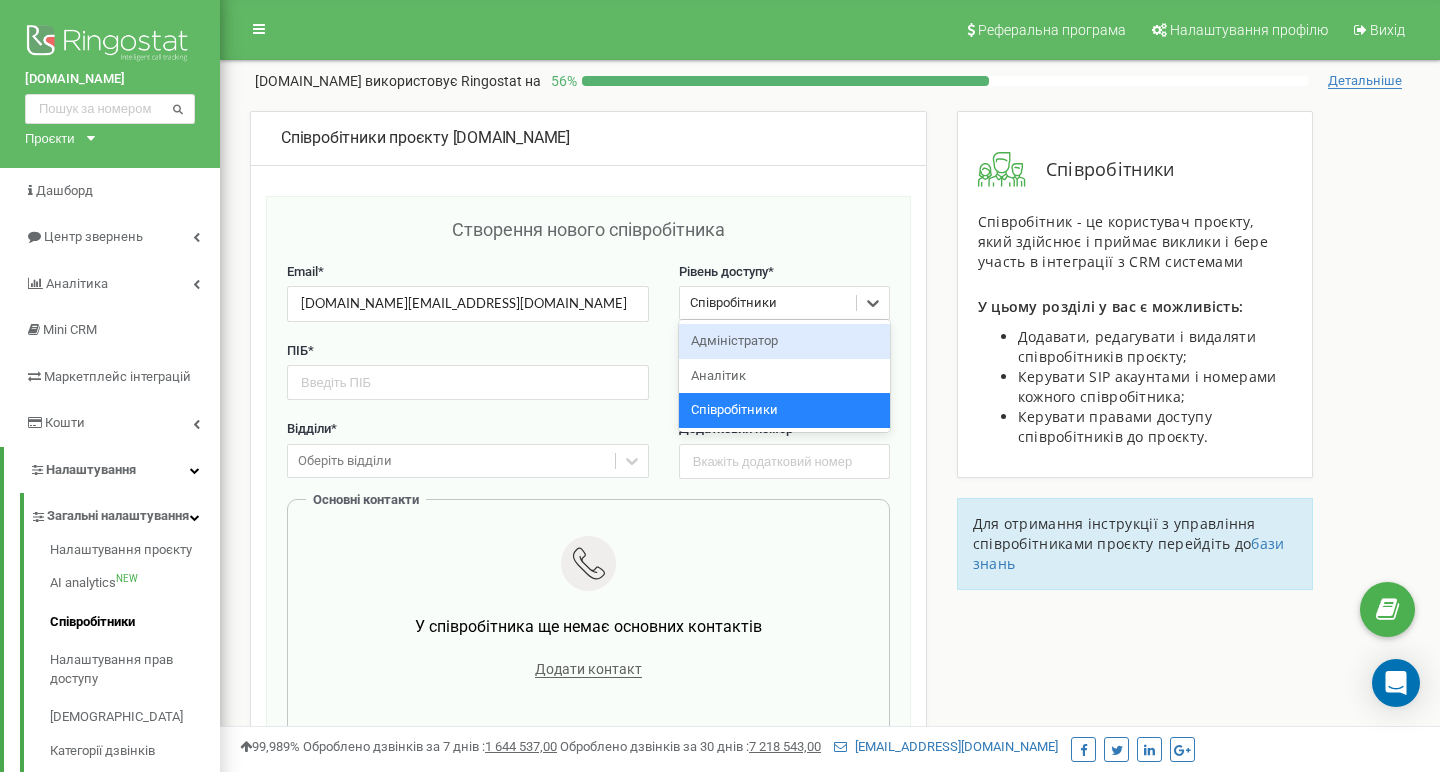 click on "Адміністратор" at bounding box center (784, 341) 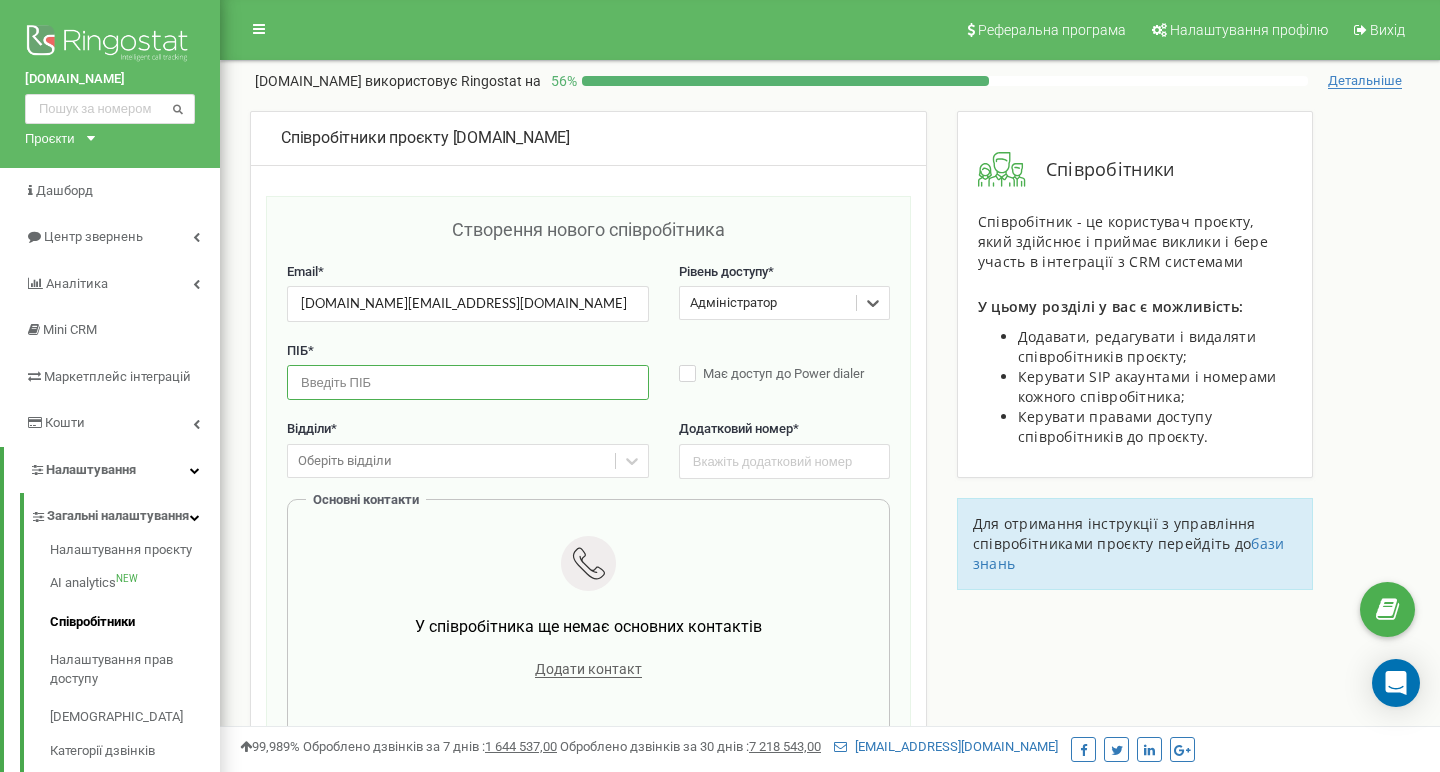 click at bounding box center [468, 382] 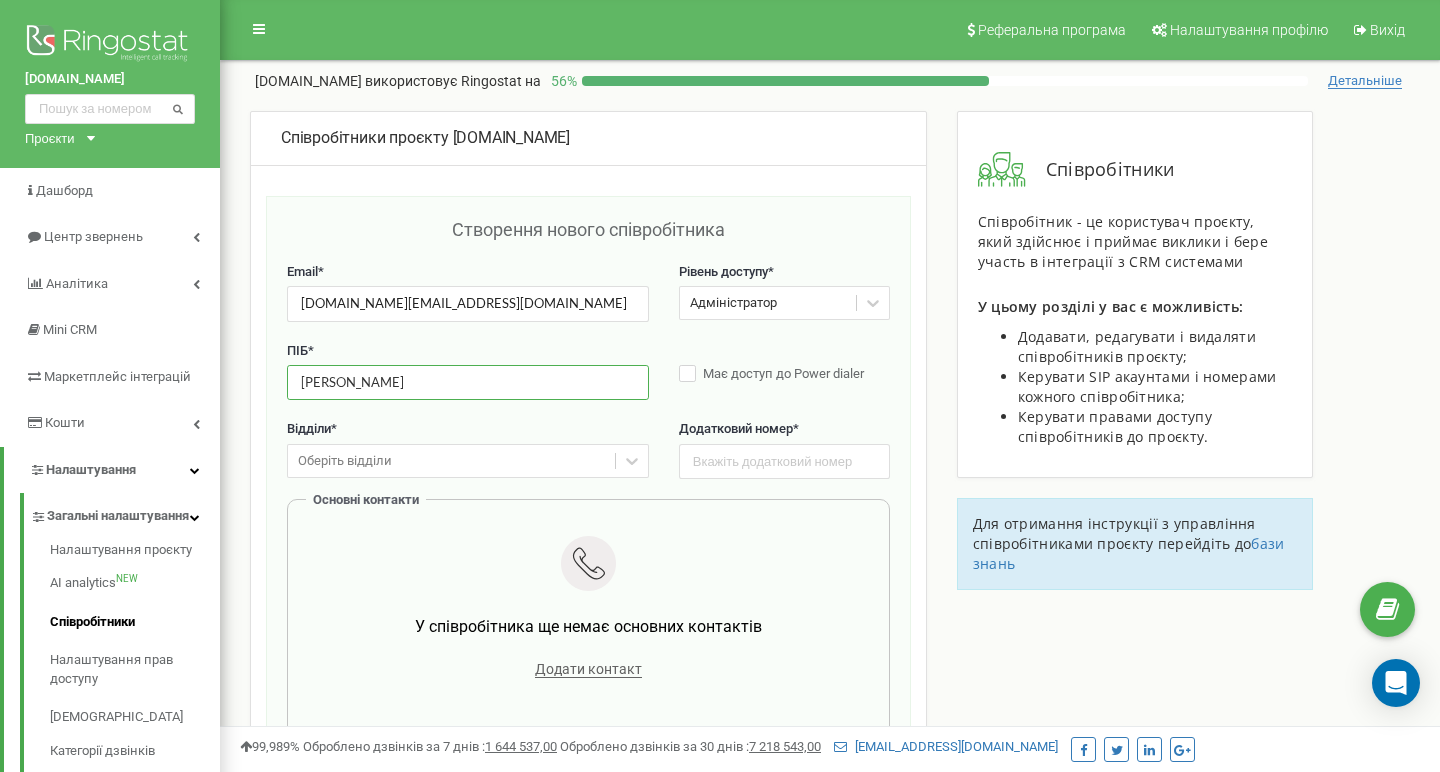 drag, startPoint x: 302, startPoint y: 379, endPoint x: 446, endPoint y: 374, distance: 144.08678 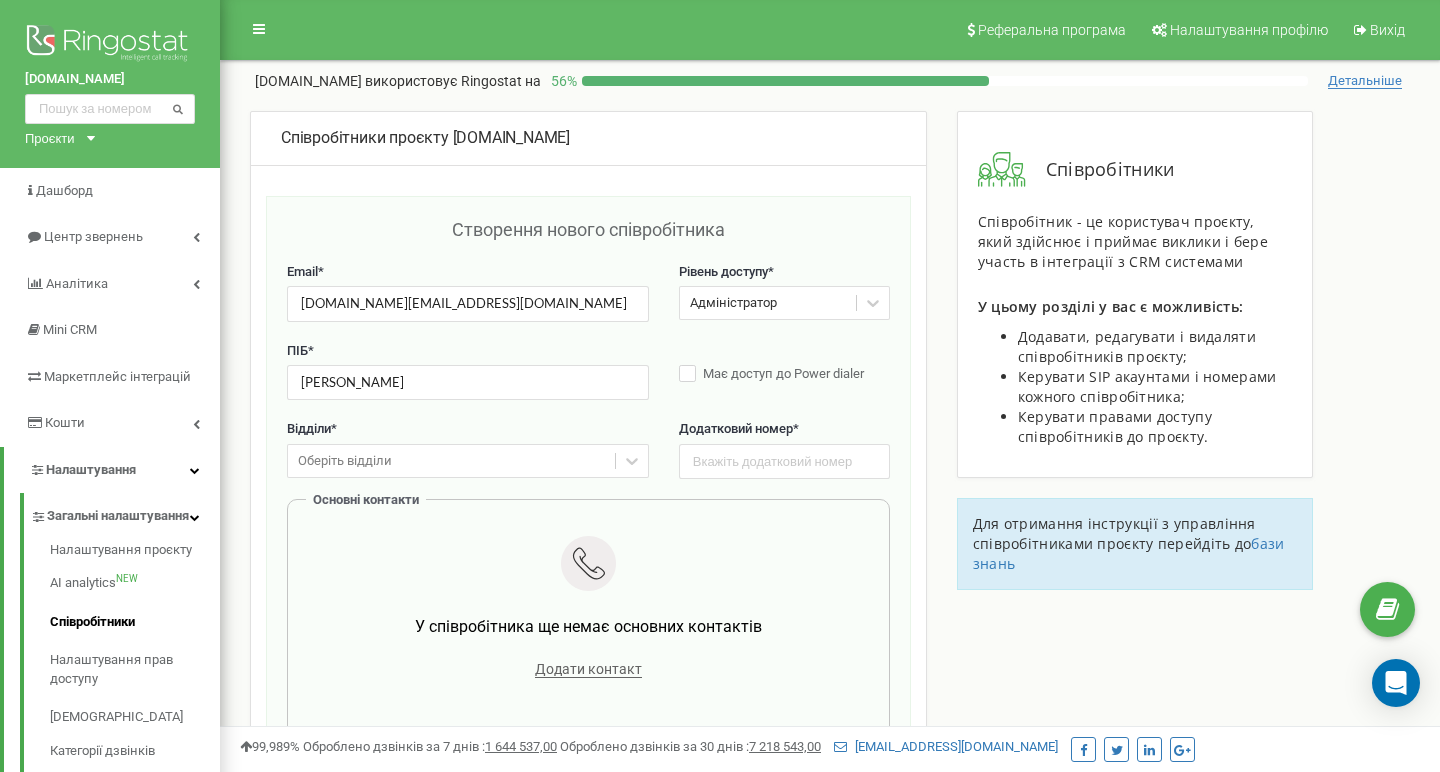 click on "Email * my.projects.kh@gmail.com Рівень доступу * Адміністратор" at bounding box center [588, 302] 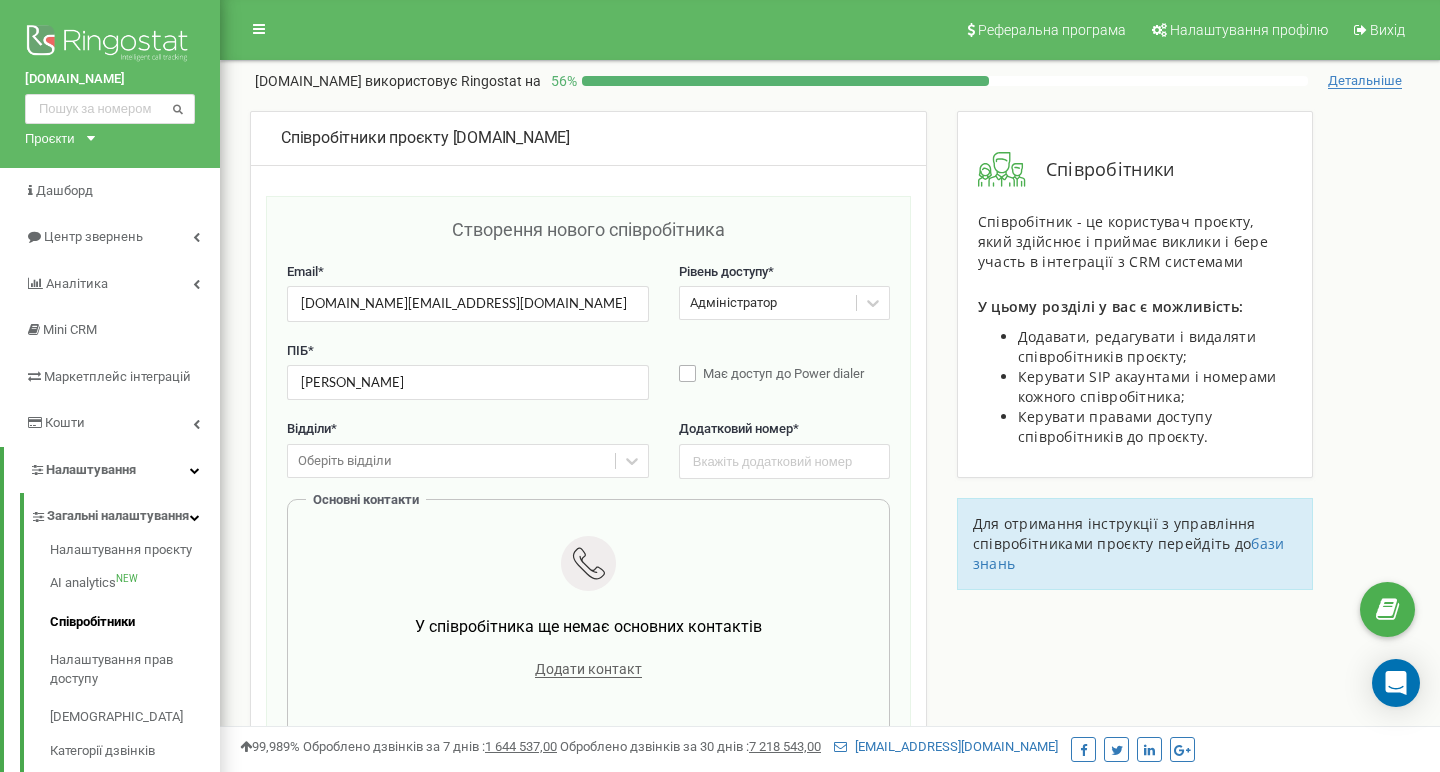 click on "Має доступ до Power dialer" at bounding box center [784, 375] 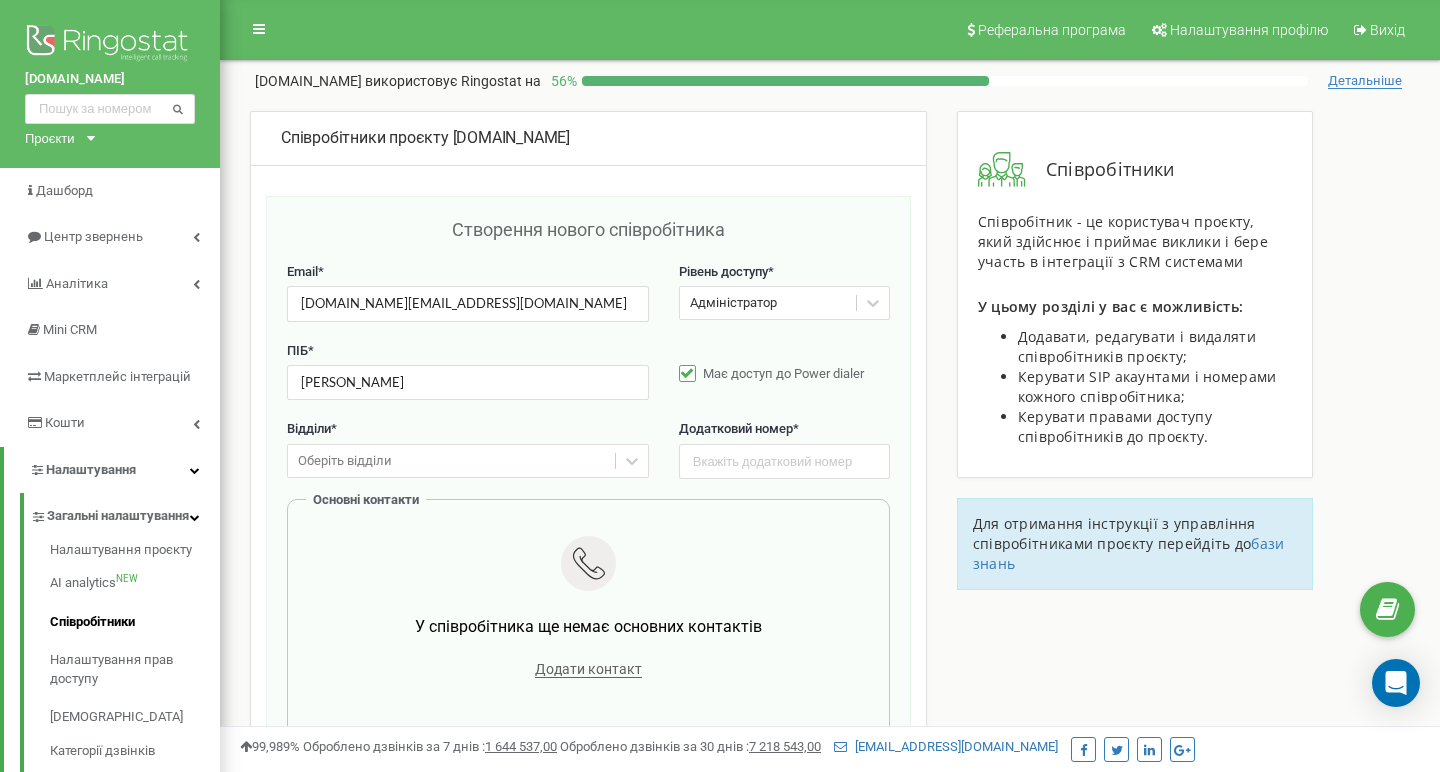 click on "Оберіть відділи" at bounding box center [345, 461] 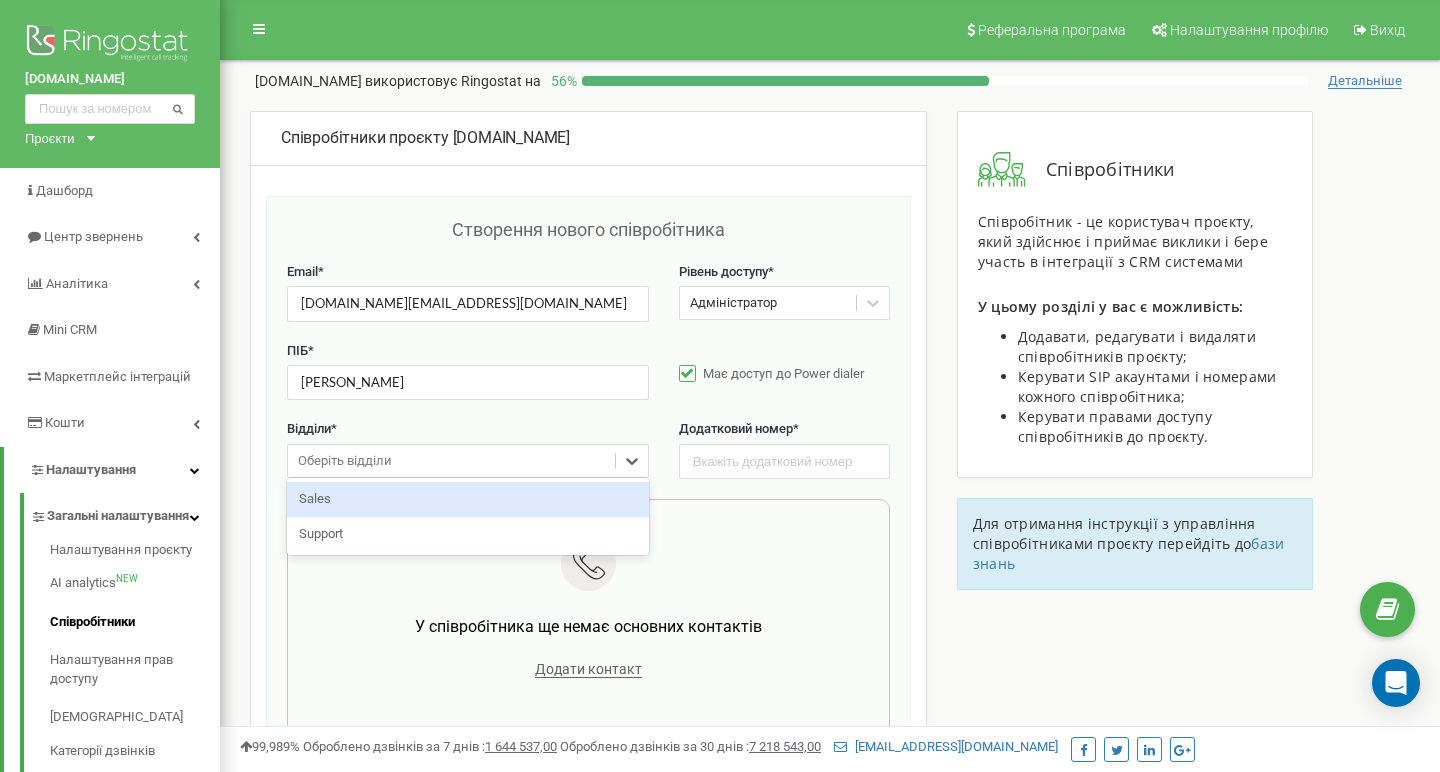 click on "Оберіть відділи" at bounding box center (345, 461) 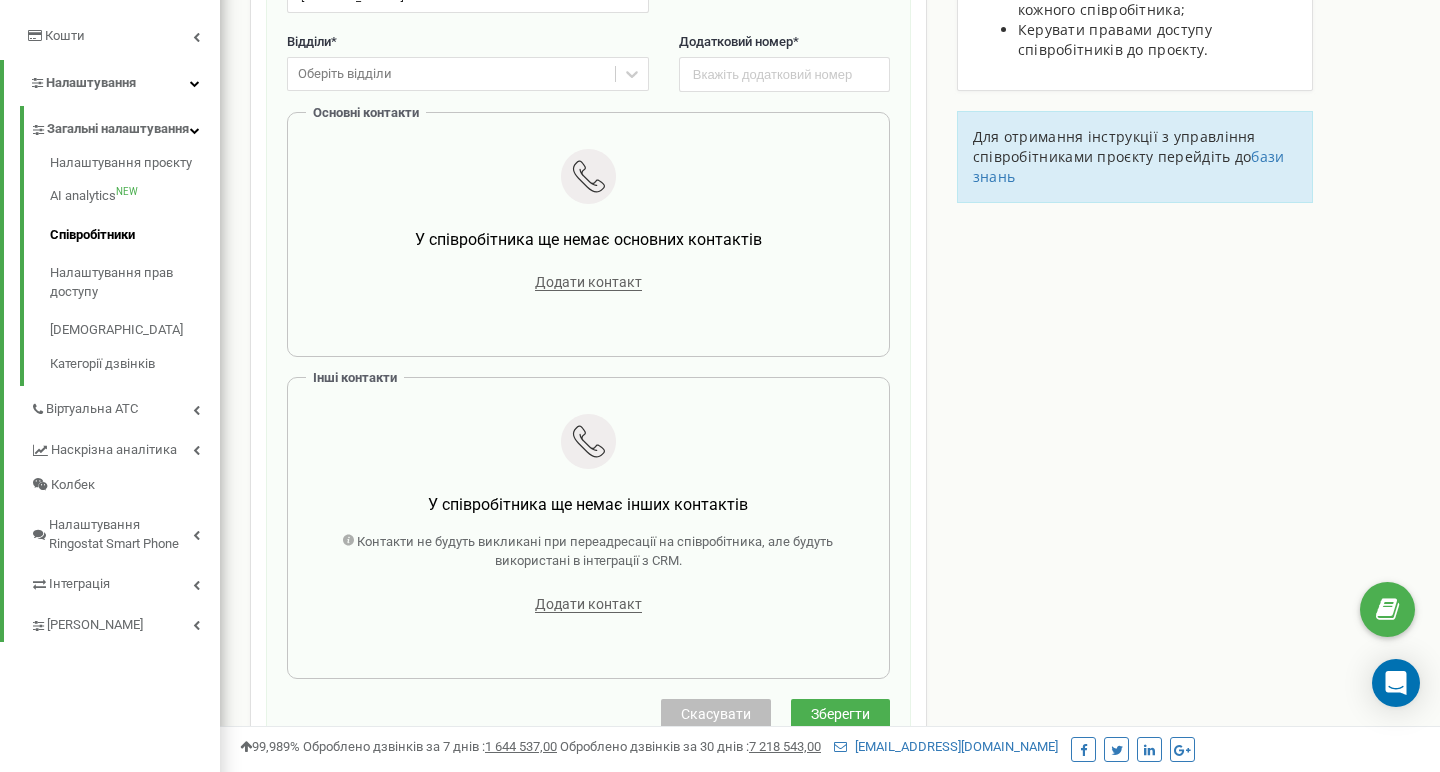 scroll, scrollTop: 592, scrollLeft: 0, axis: vertical 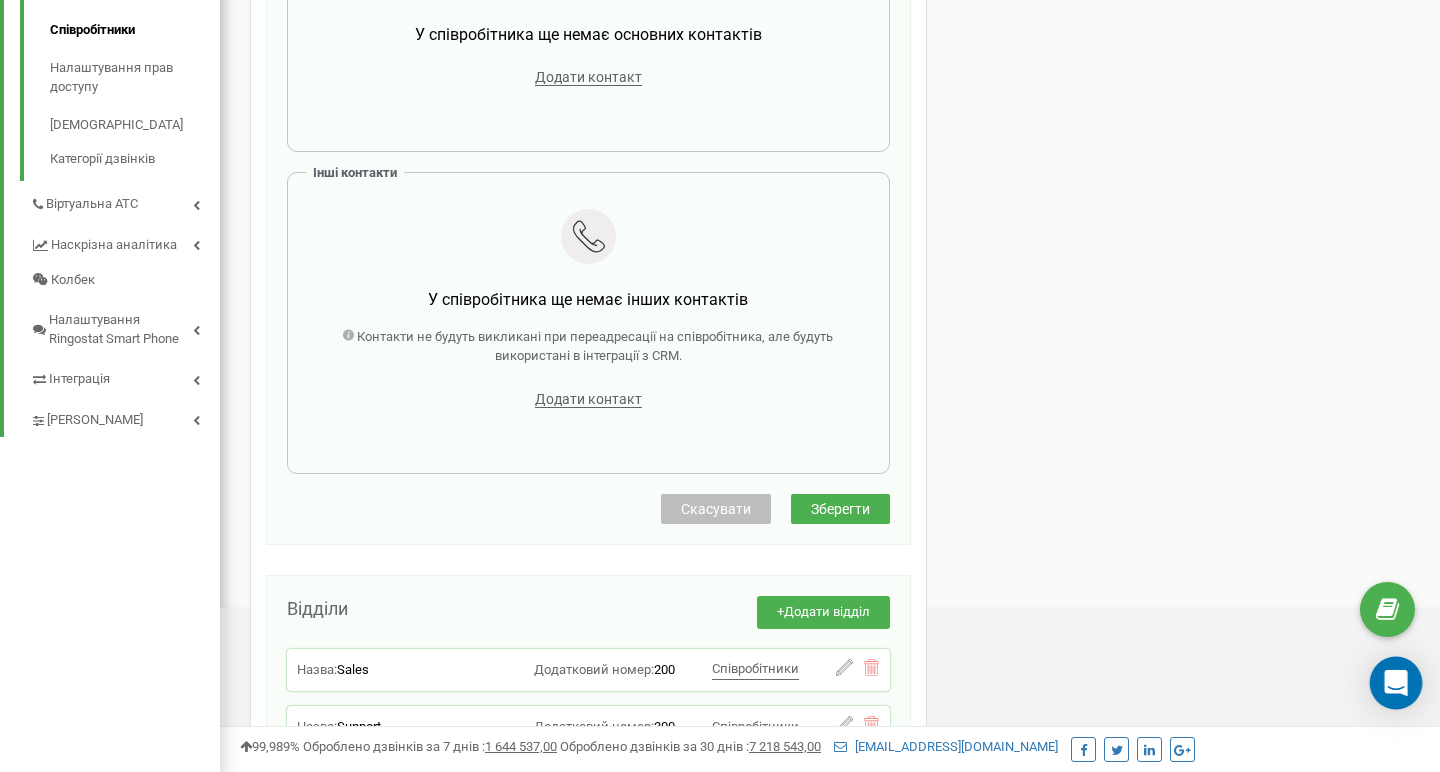 click at bounding box center [1396, 683] 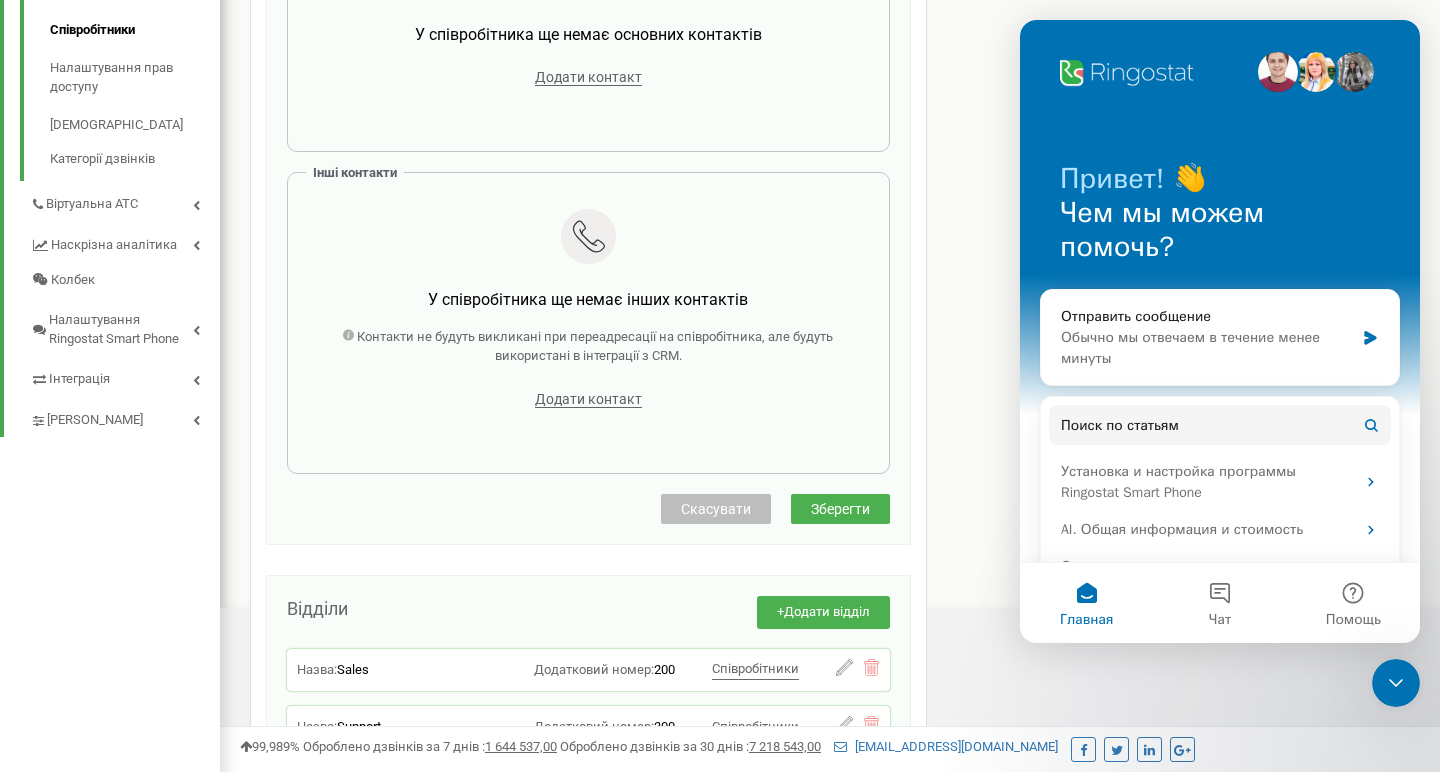 scroll, scrollTop: 0, scrollLeft: 0, axis: both 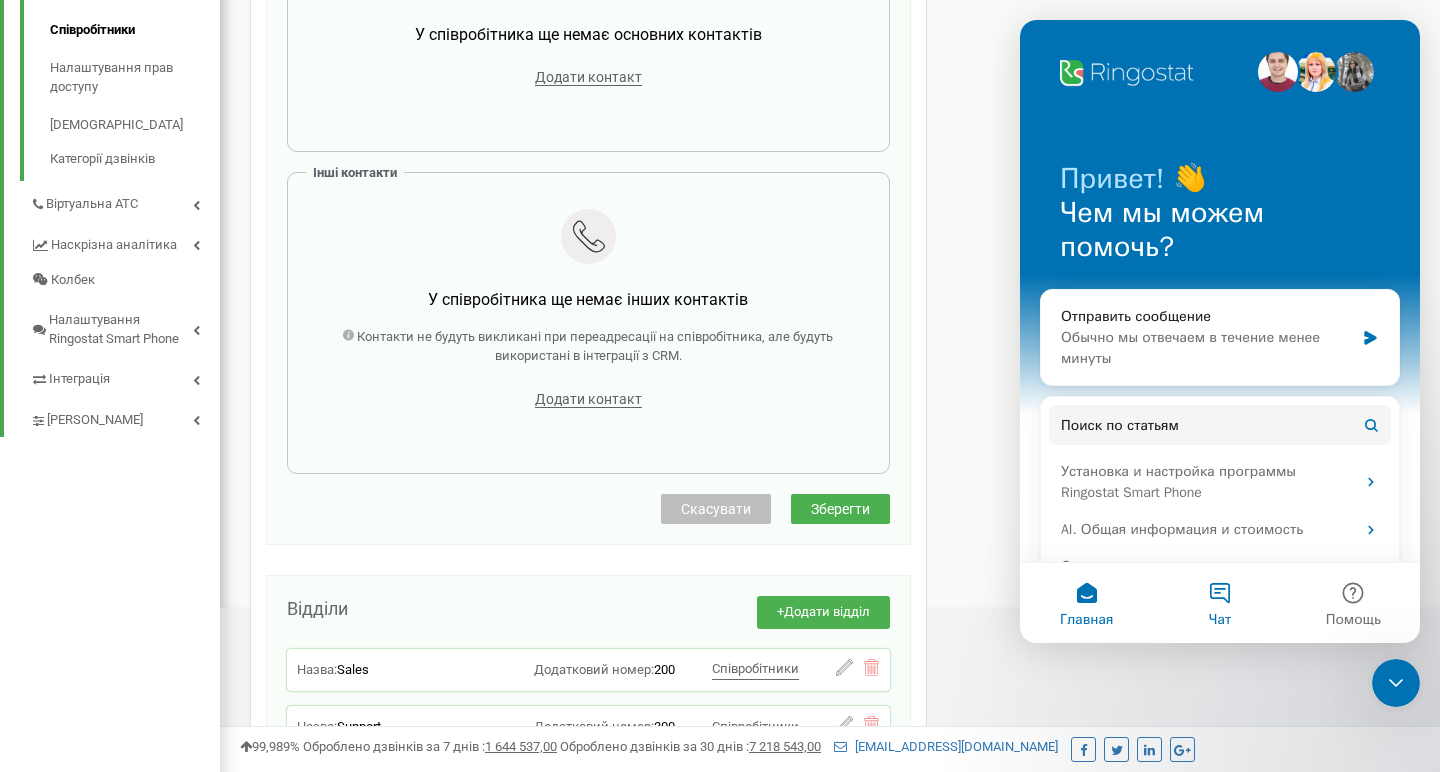 click on "Чат" at bounding box center [1219, 603] 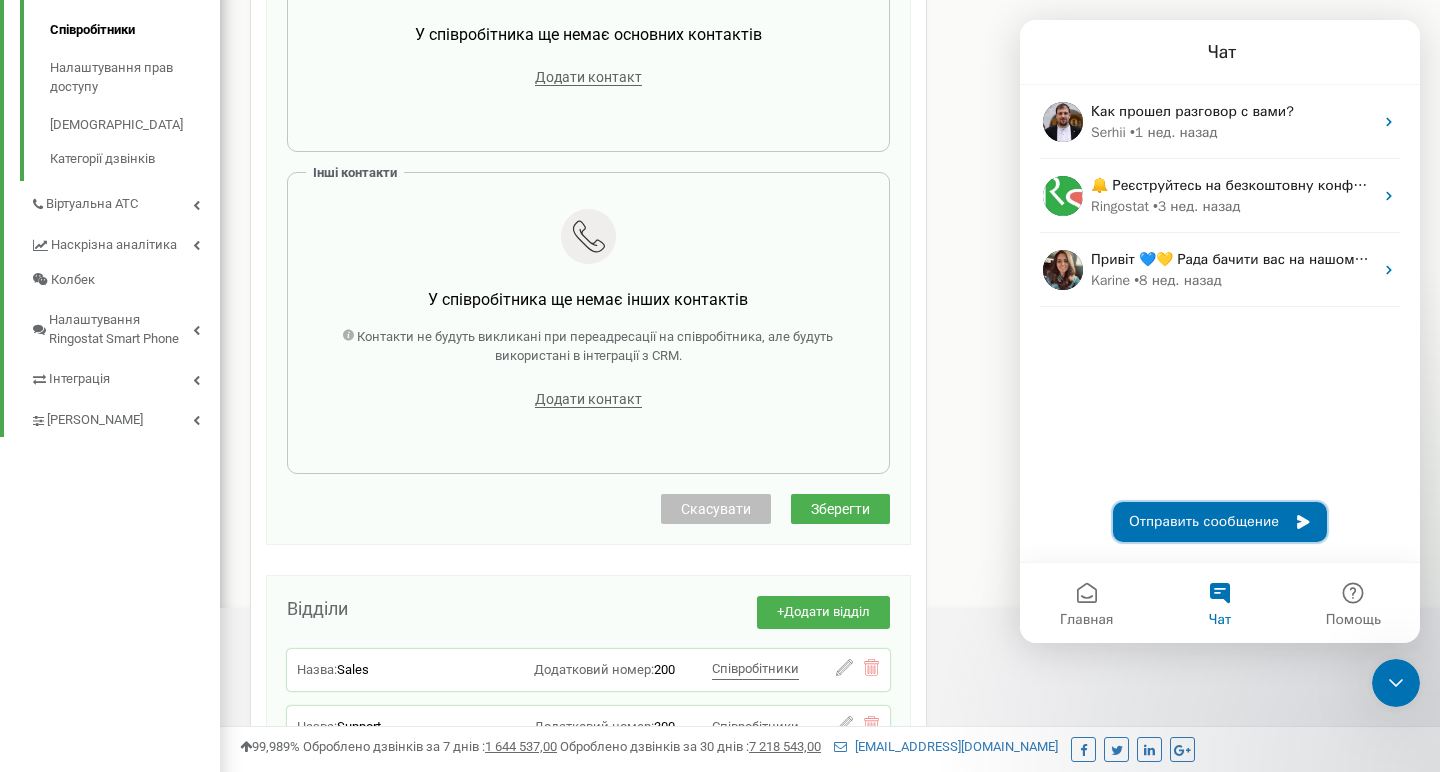 click on "Отправить сообщение" at bounding box center [1220, 522] 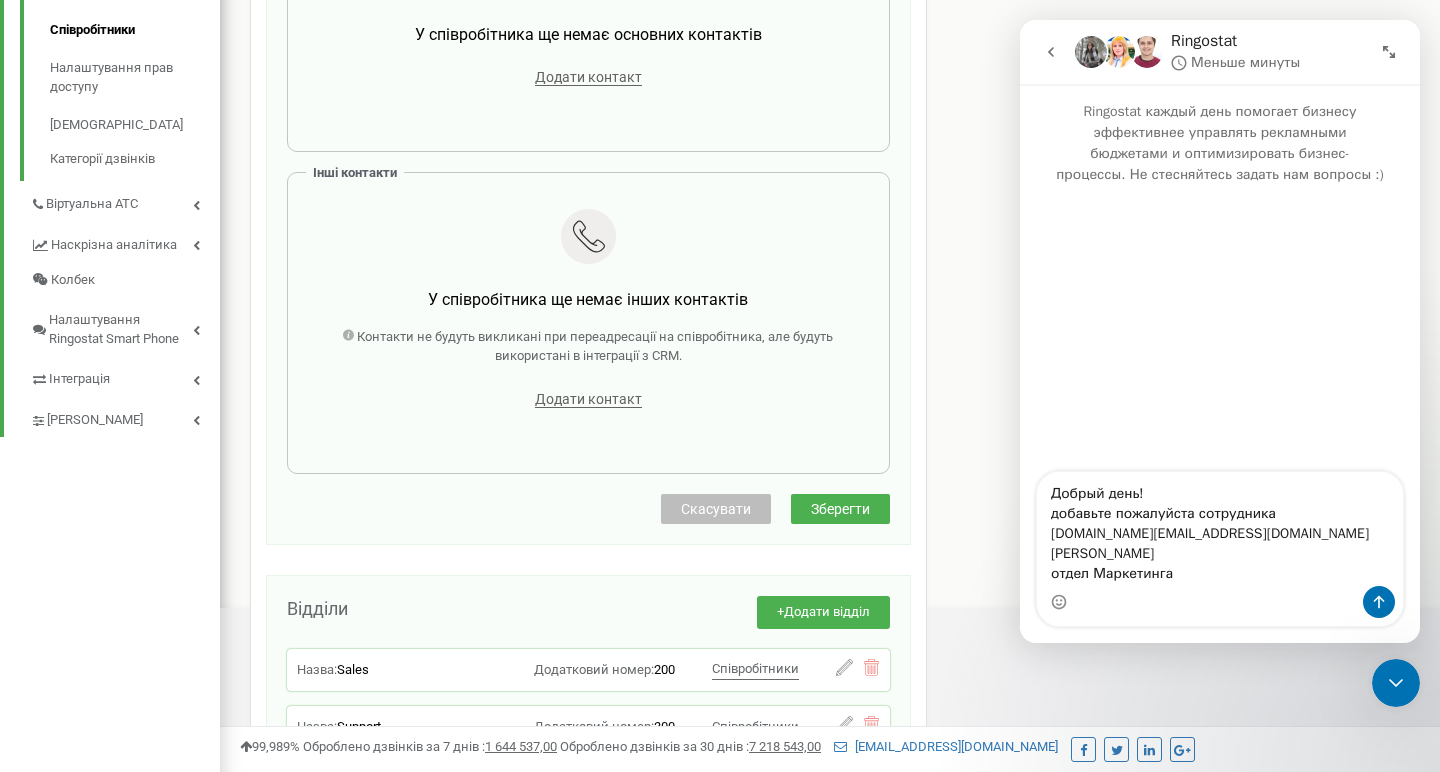 type on "Добрый день!
добавьте пожалуйста сотрудника
my.projects.kh@gmail.com
Морозов Ярослав
отдел Маркетинга" 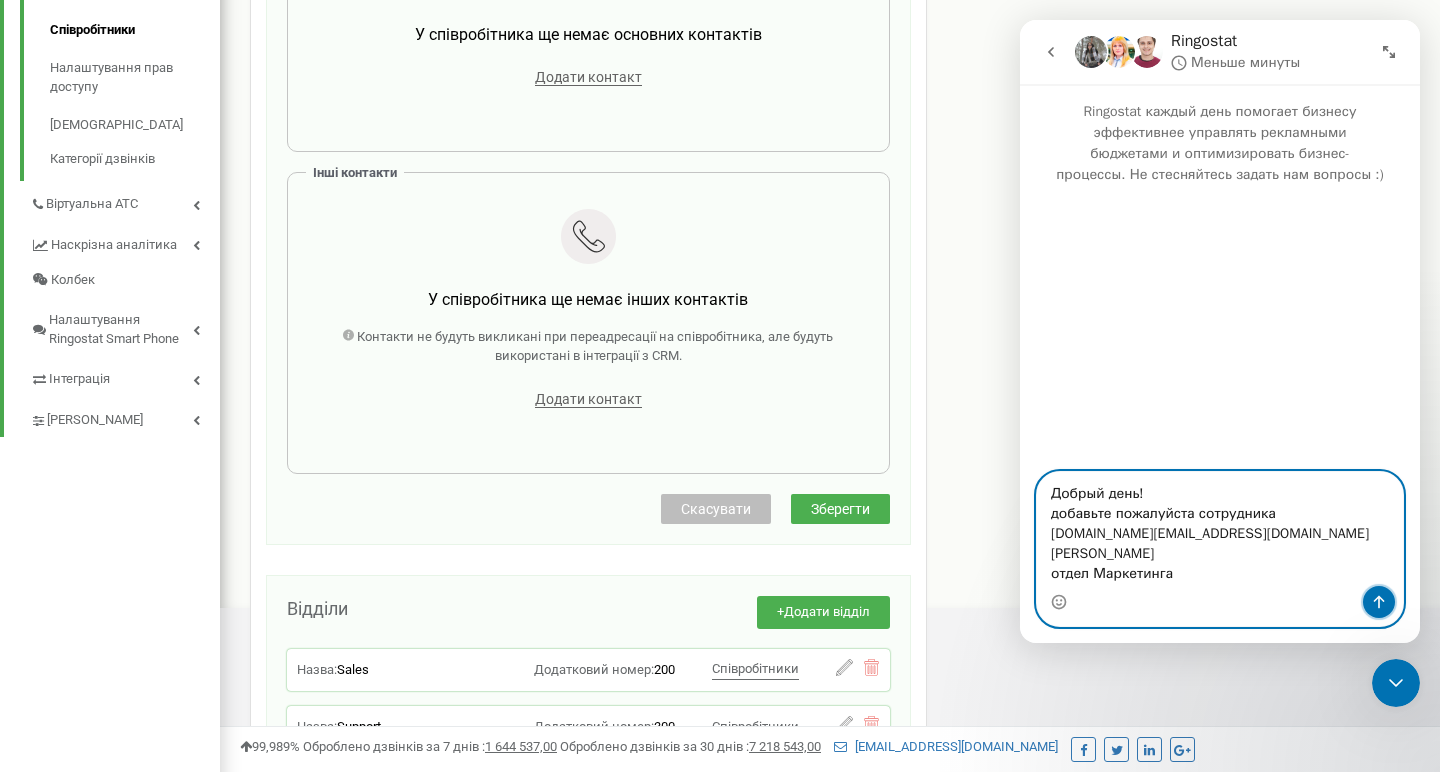 click 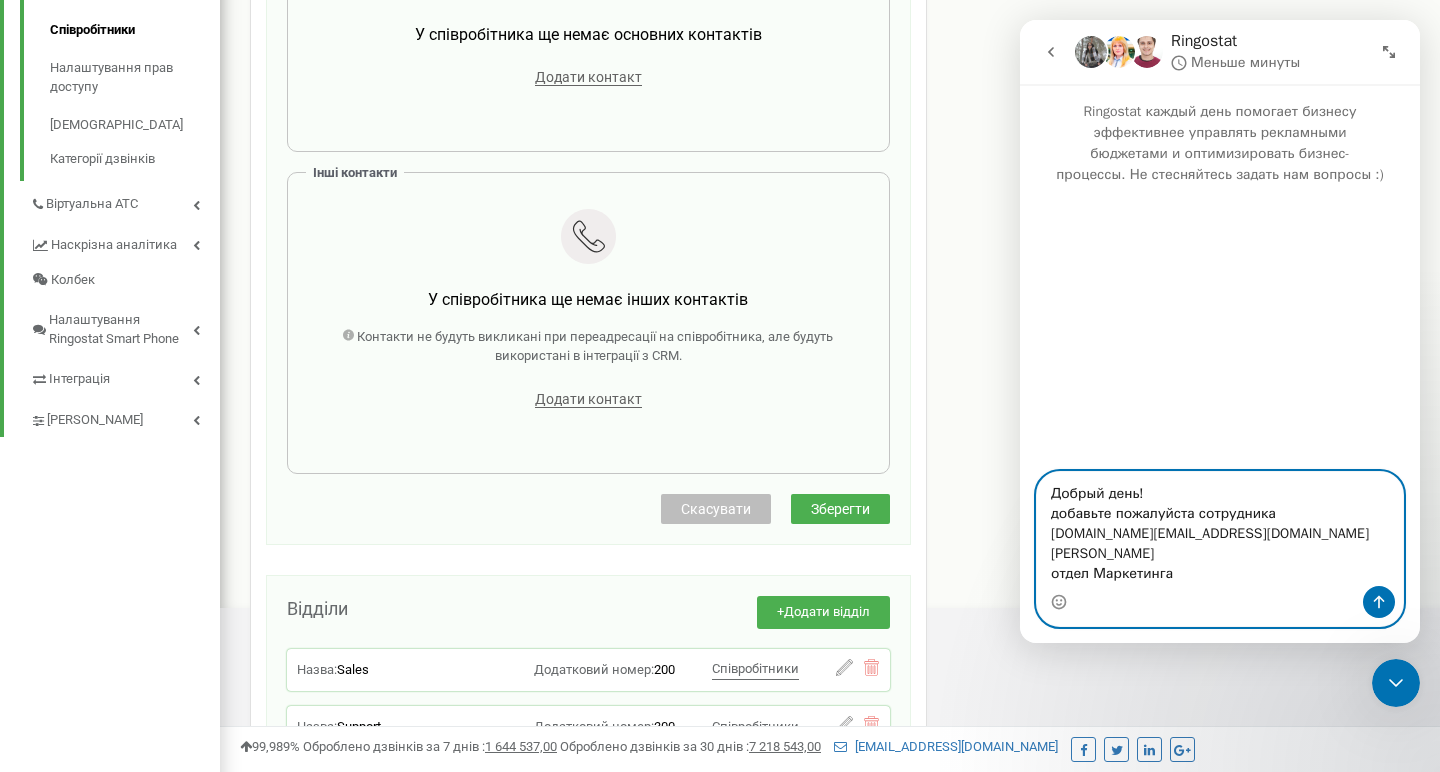 type 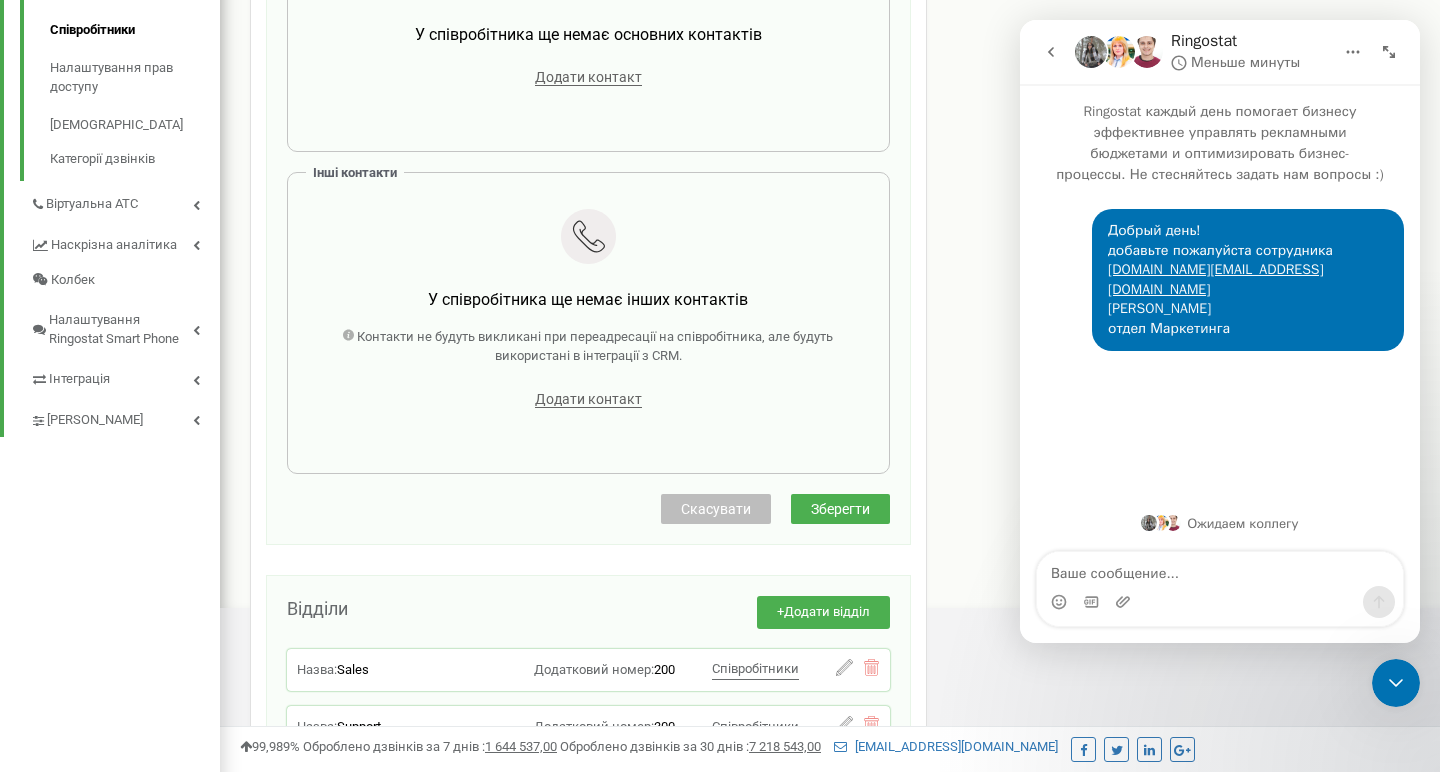 scroll, scrollTop: 391, scrollLeft: 0, axis: vertical 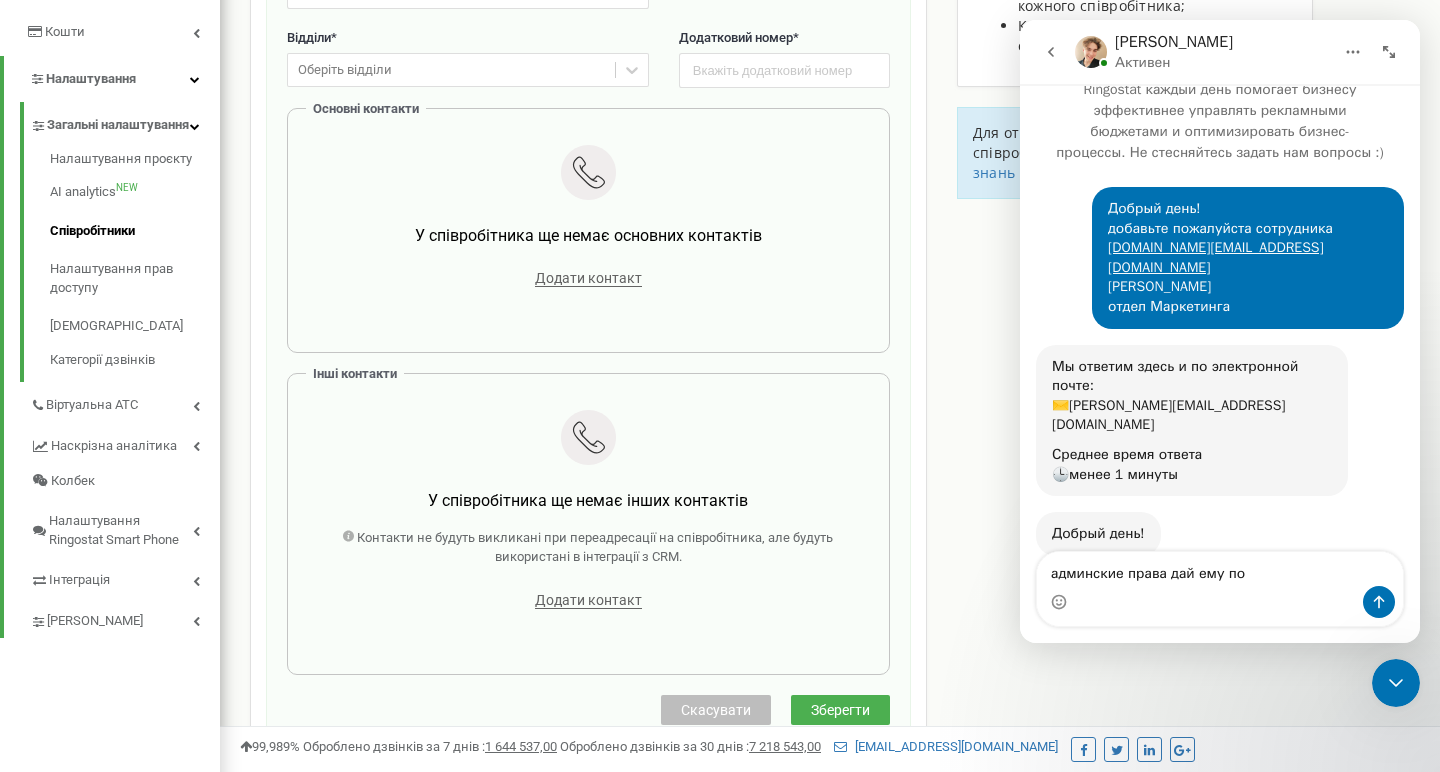 type on "админские права дай ему пож" 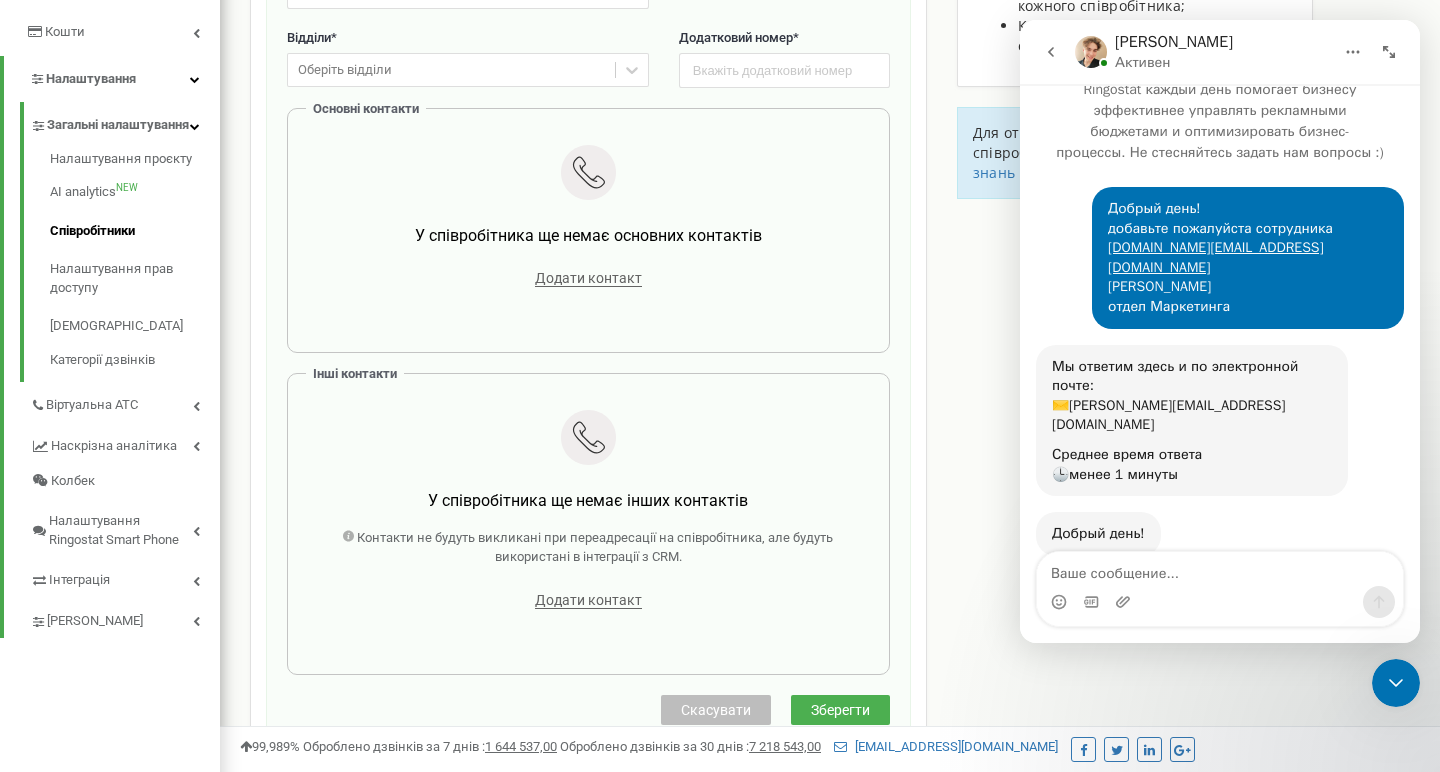 scroll, scrollTop: 190, scrollLeft: 0, axis: vertical 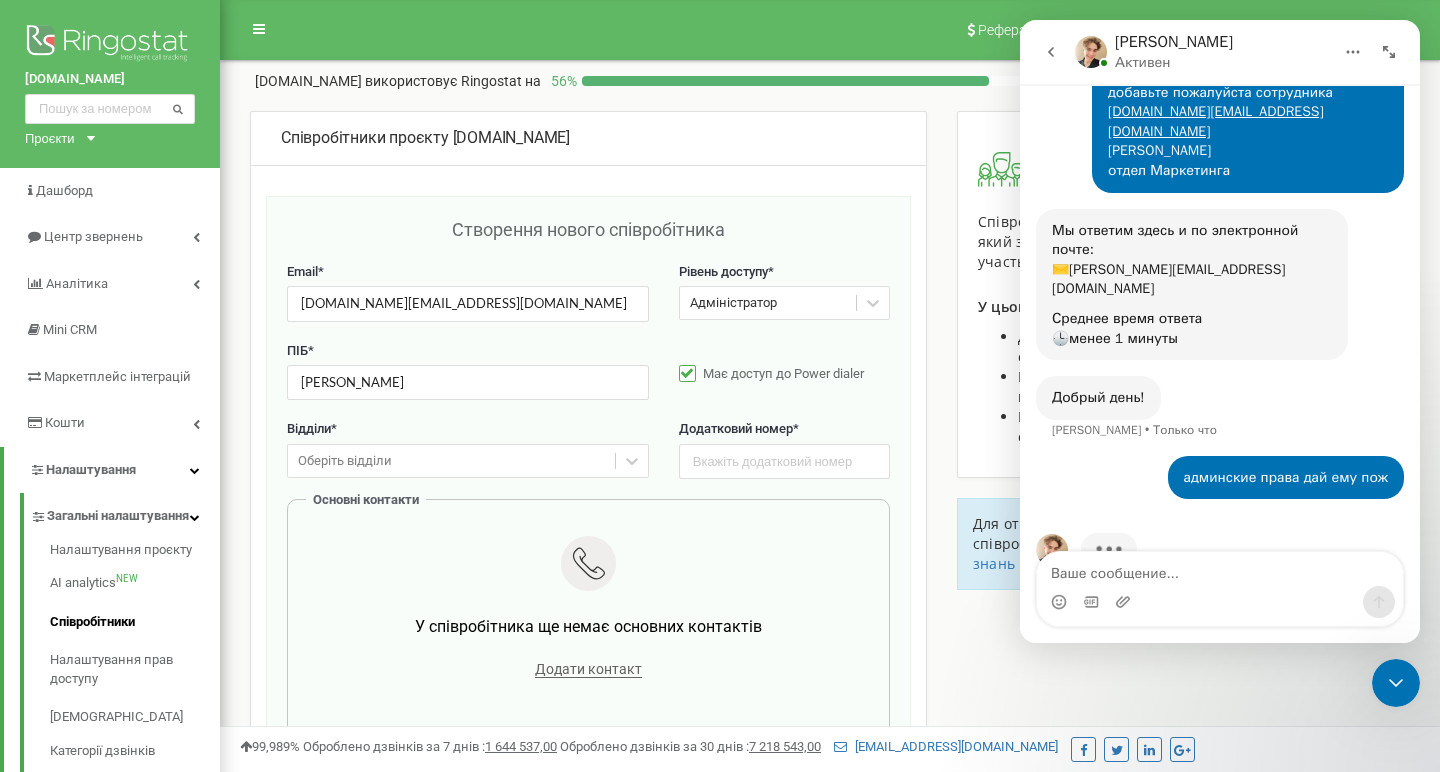 click on "Загальні налаштування" at bounding box center [118, 516] 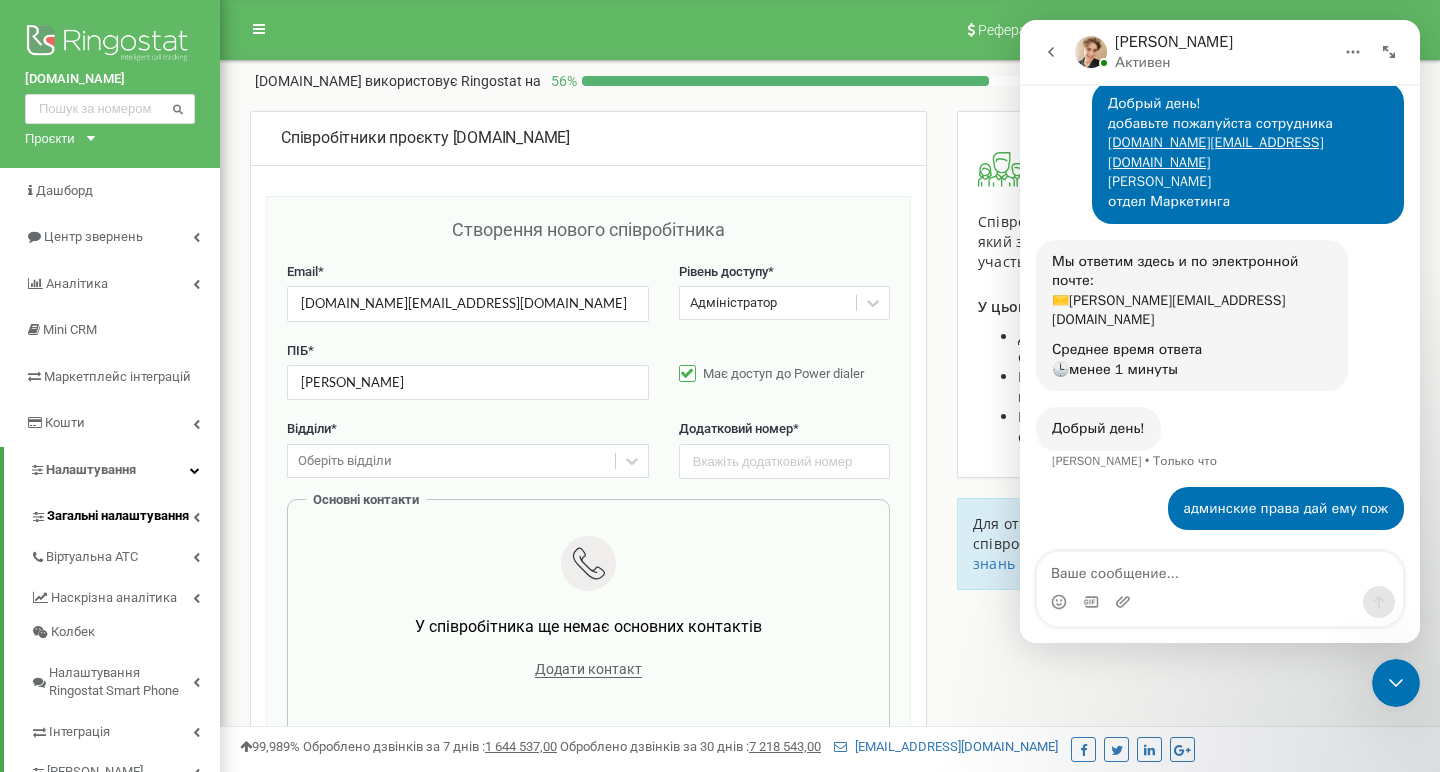 scroll, scrollTop: 81, scrollLeft: 0, axis: vertical 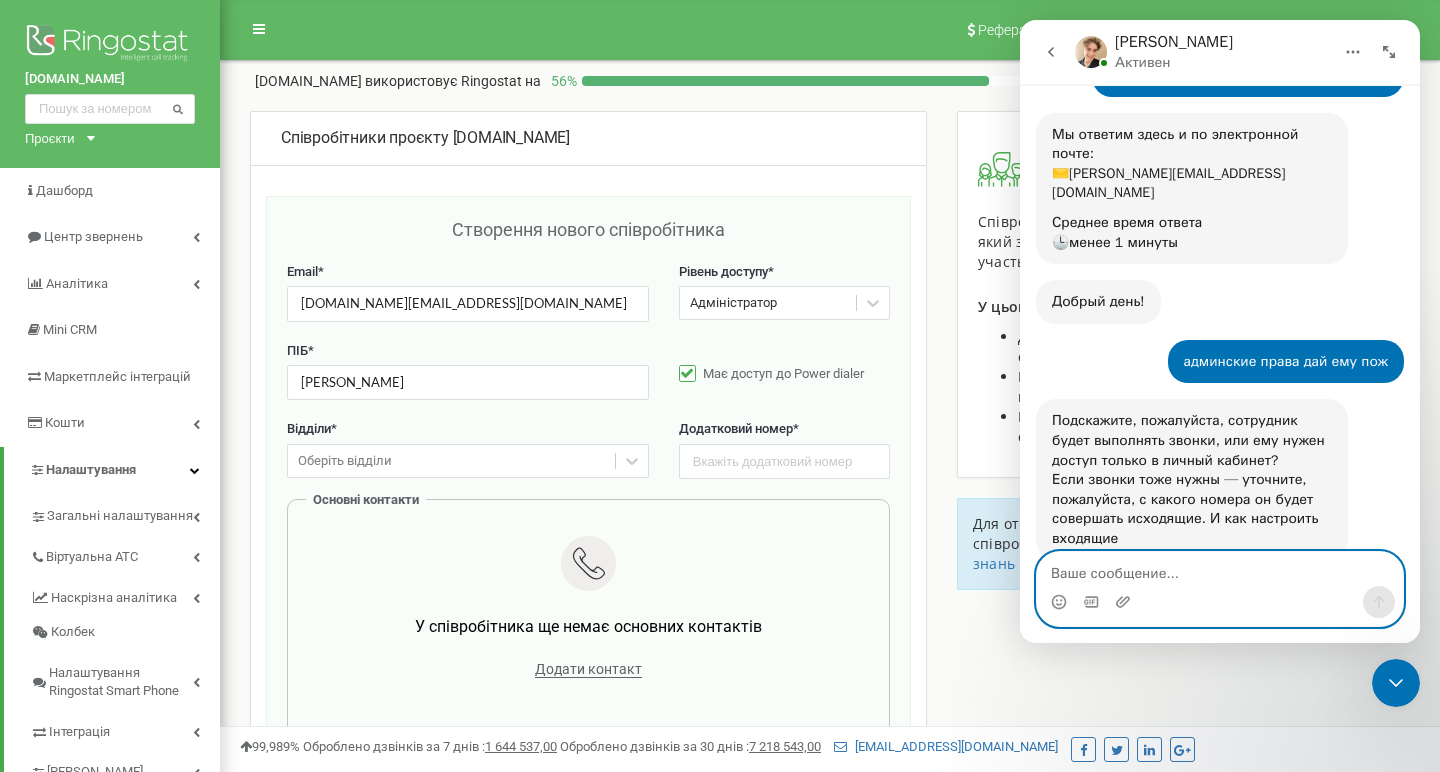 click at bounding box center [1220, 569] 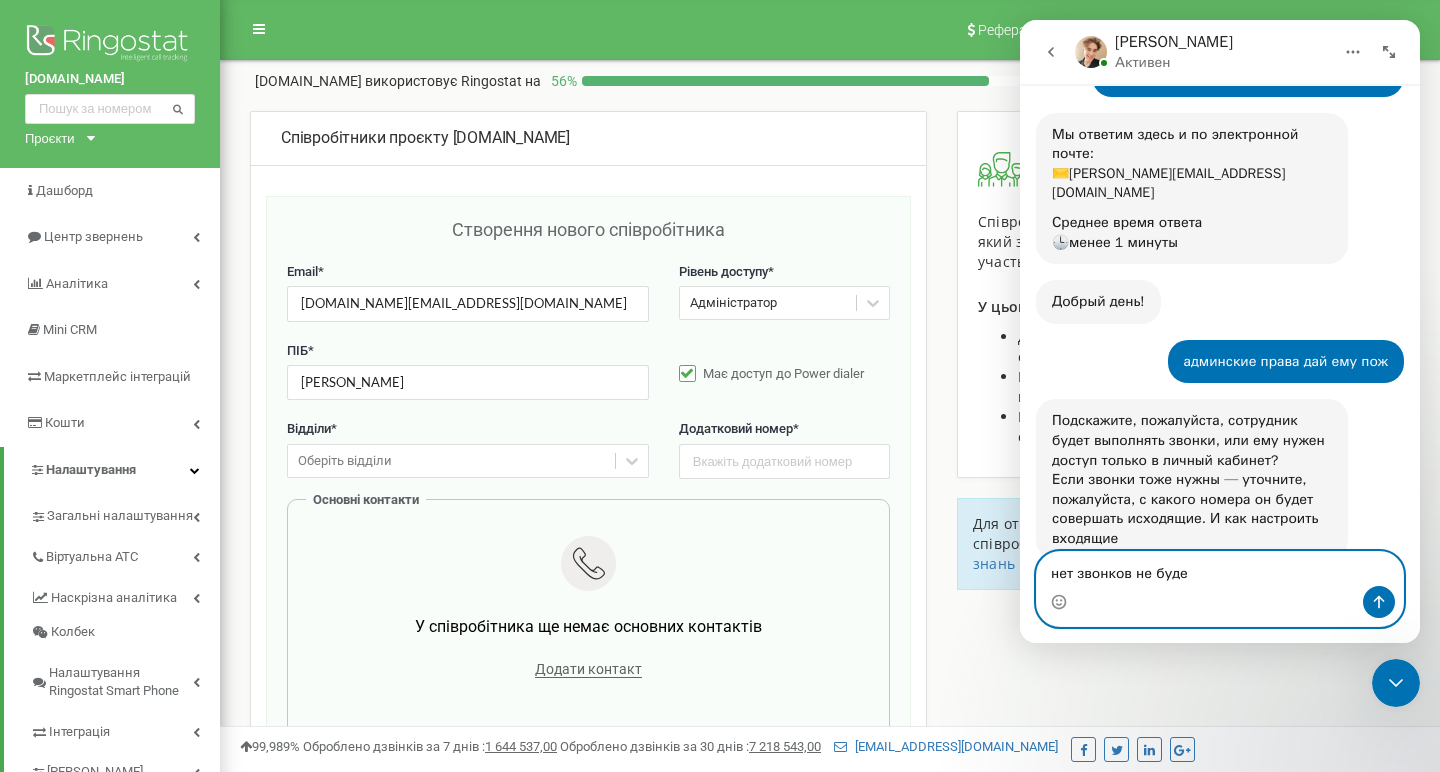 type on "нет звонков не будет" 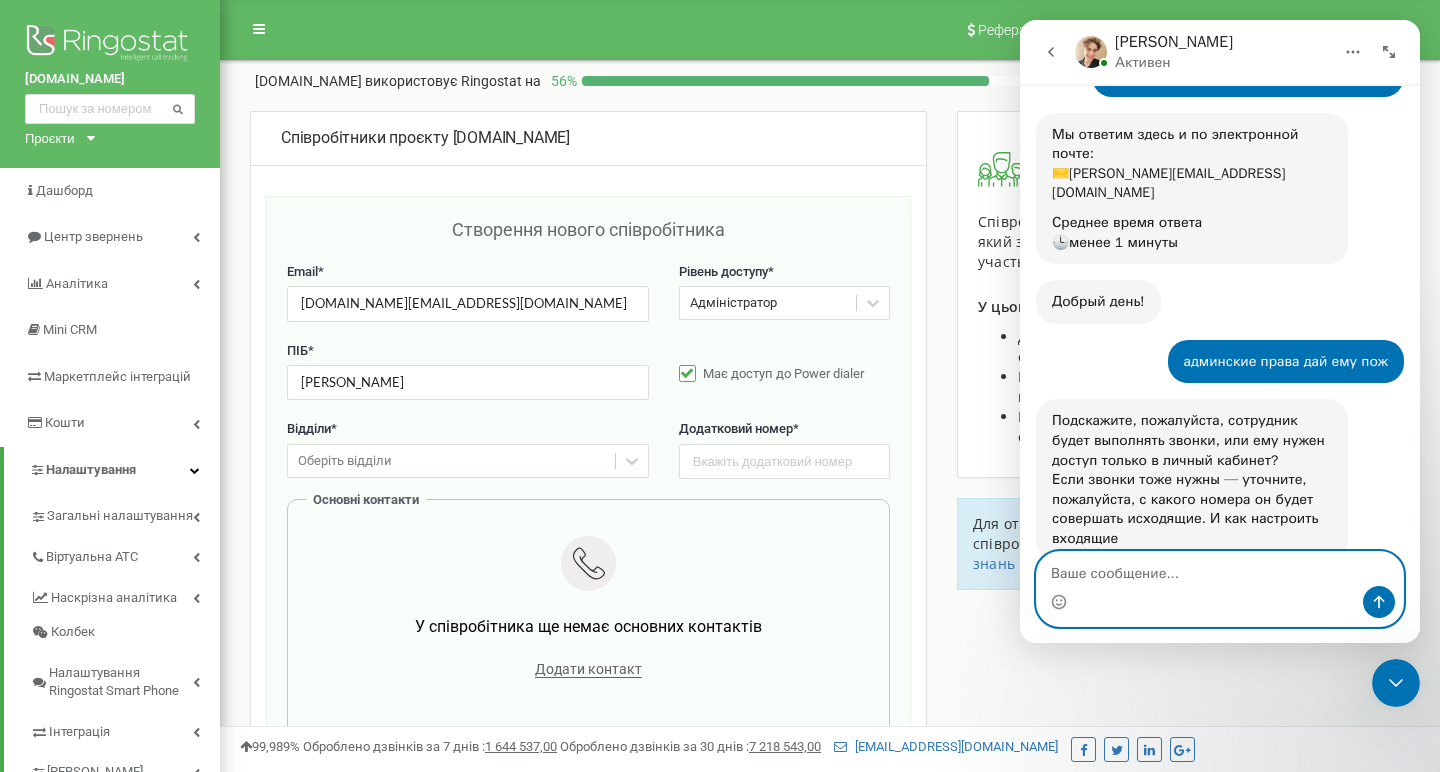 scroll, scrollTop: 313, scrollLeft: 0, axis: vertical 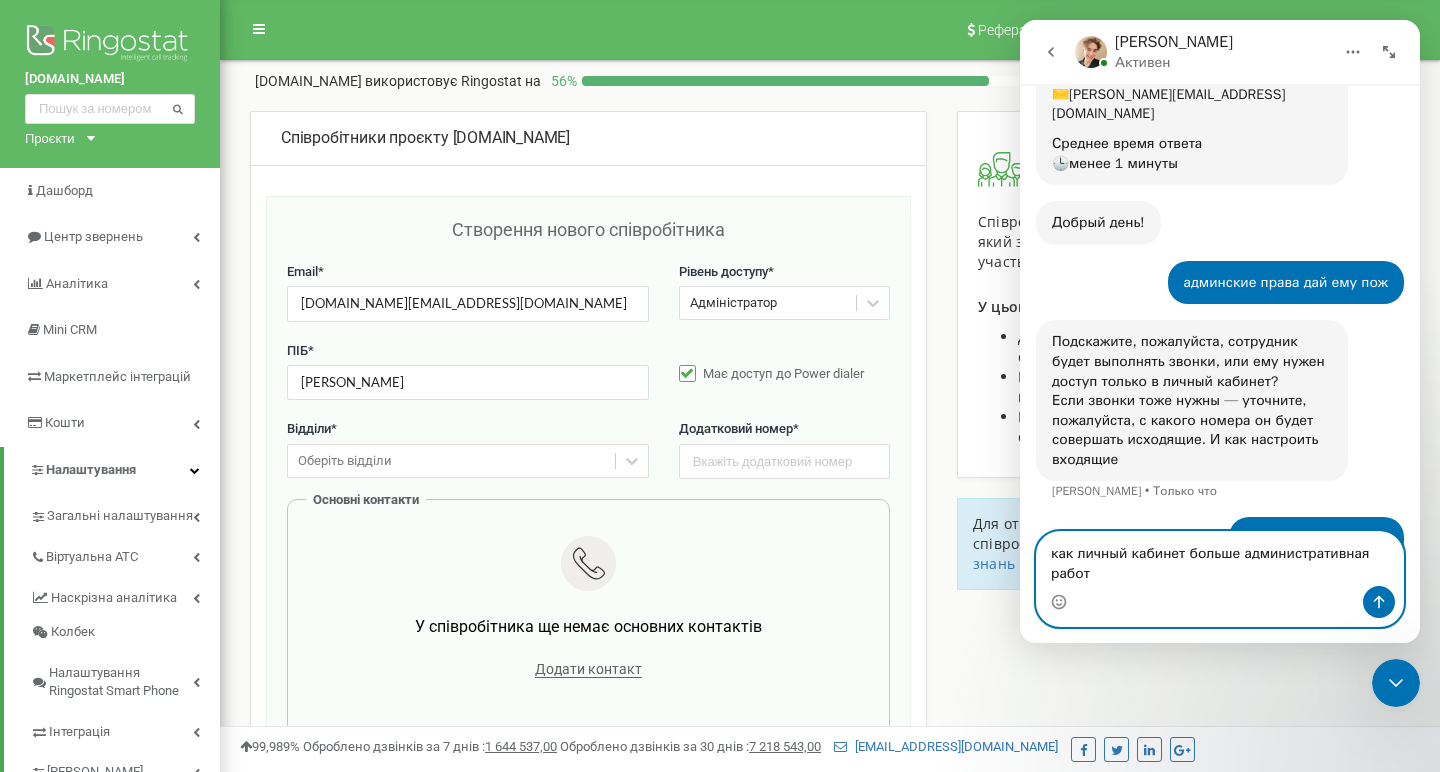 type on "как личный кабинет больше административная работа" 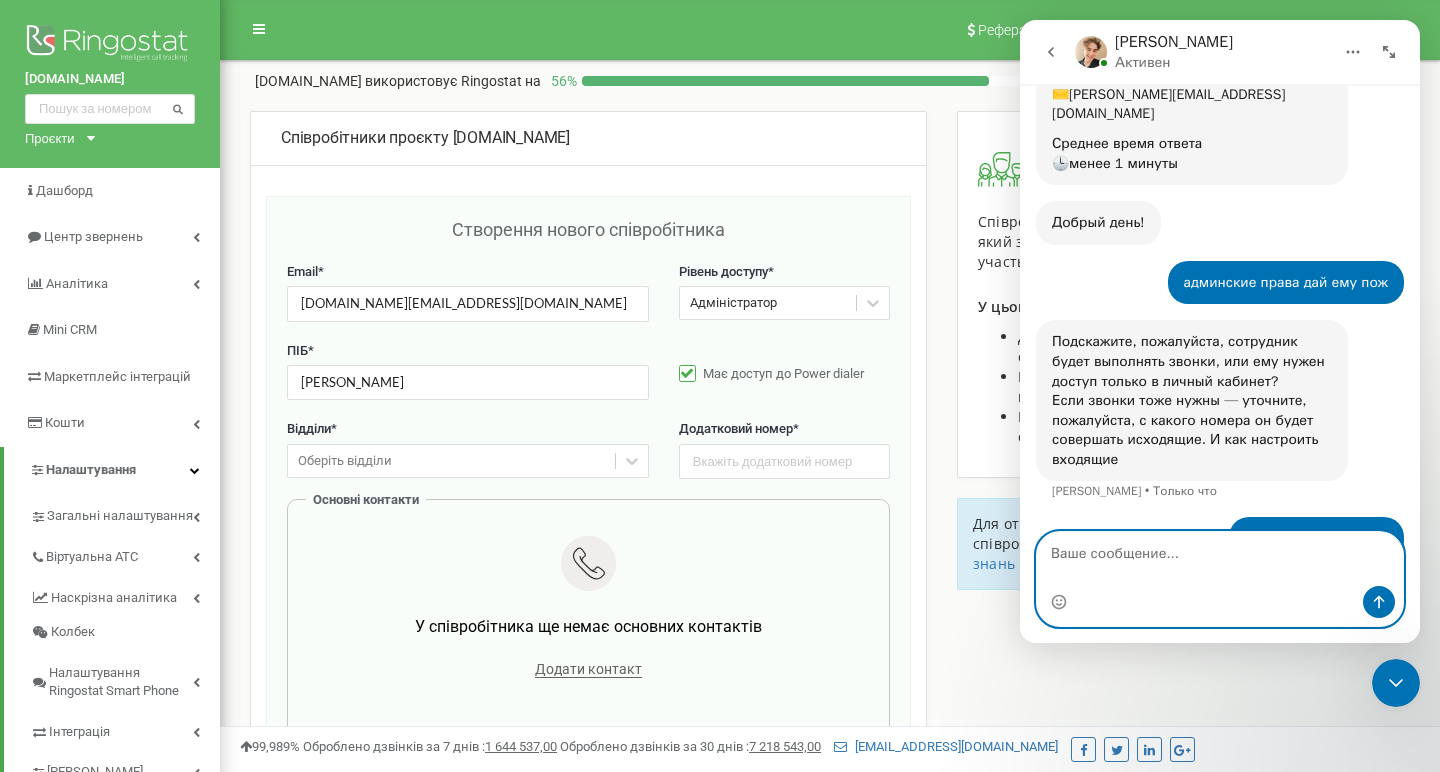 scroll, scrollTop: 377, scrollLeft: 0, axis: vertical 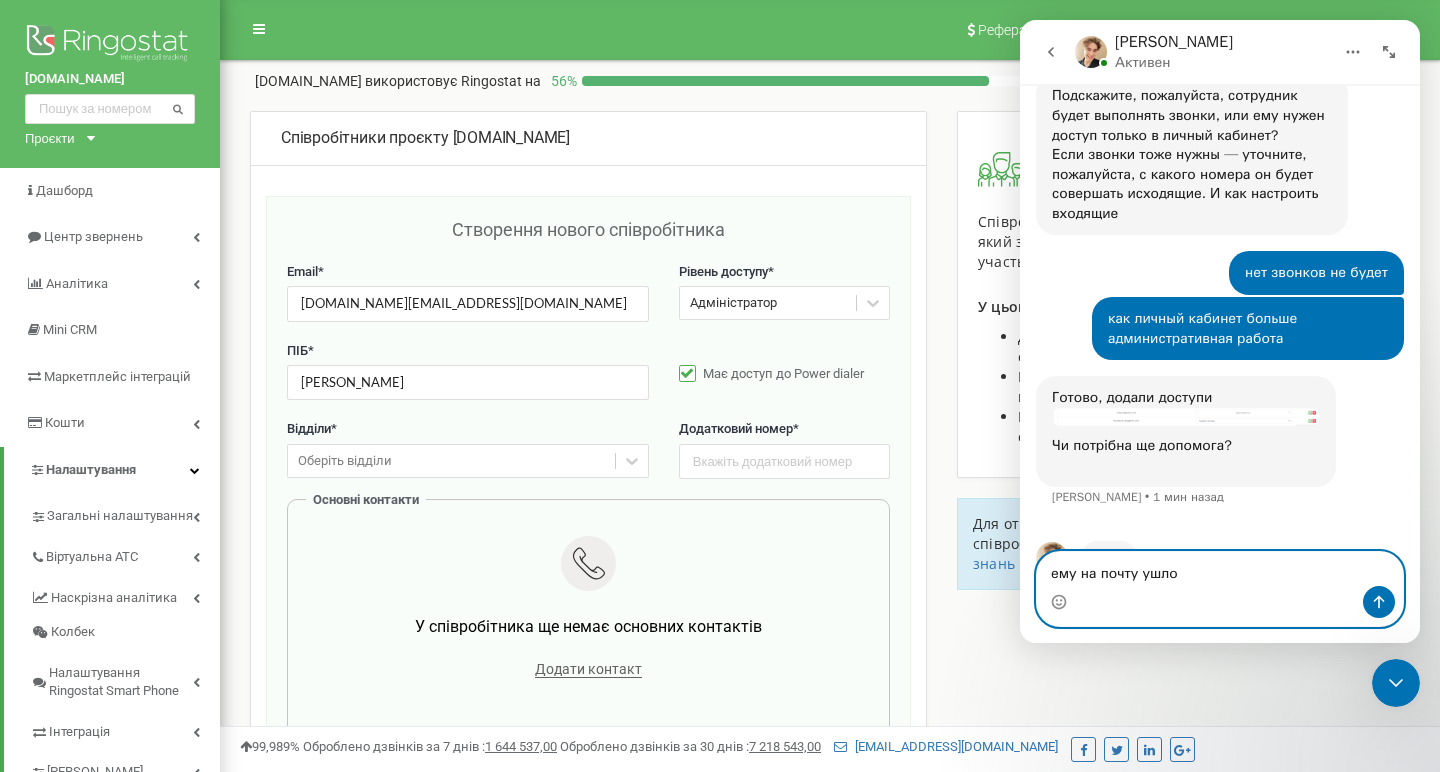 type on "ему на почту ушло?" 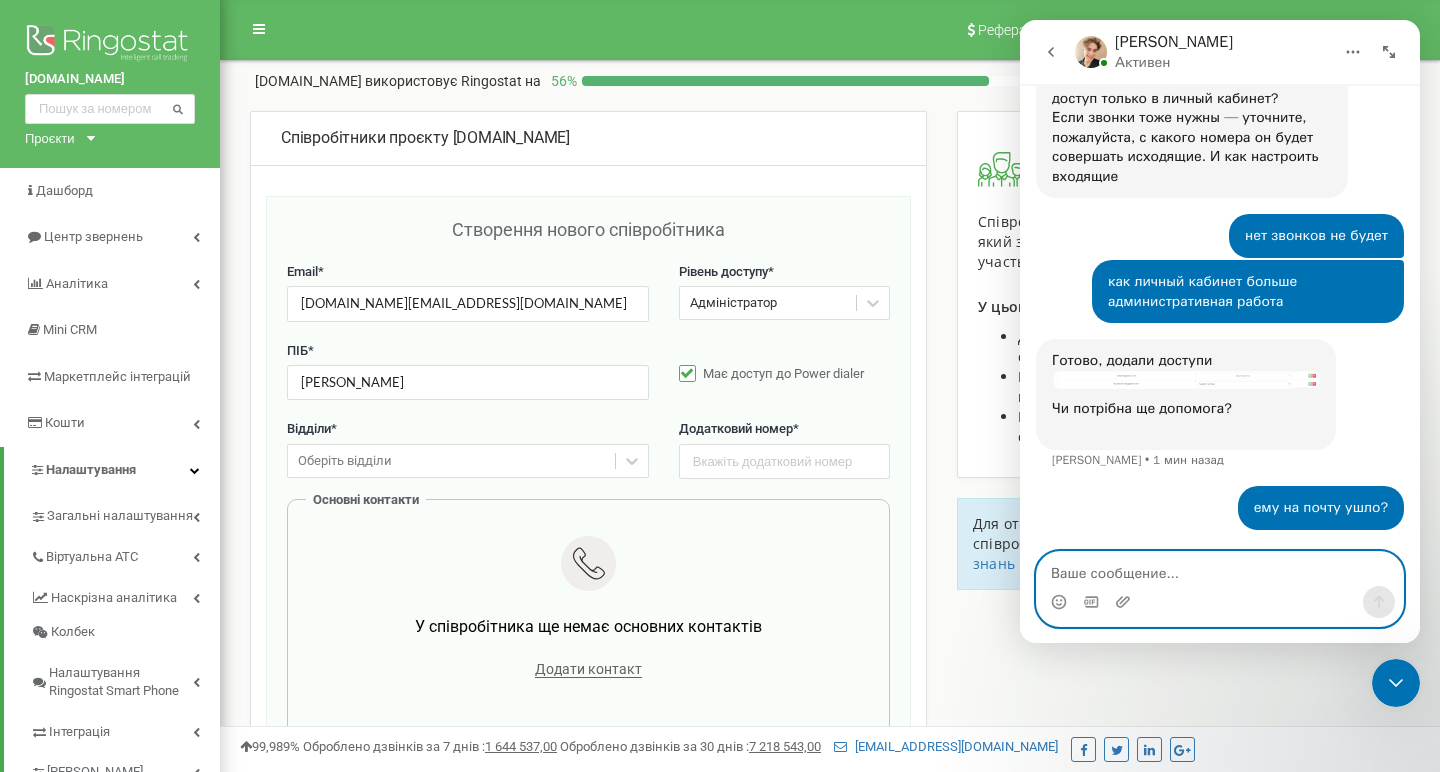 scroll, scrollTop: 561, scrollLeft: 0, axis: vertical 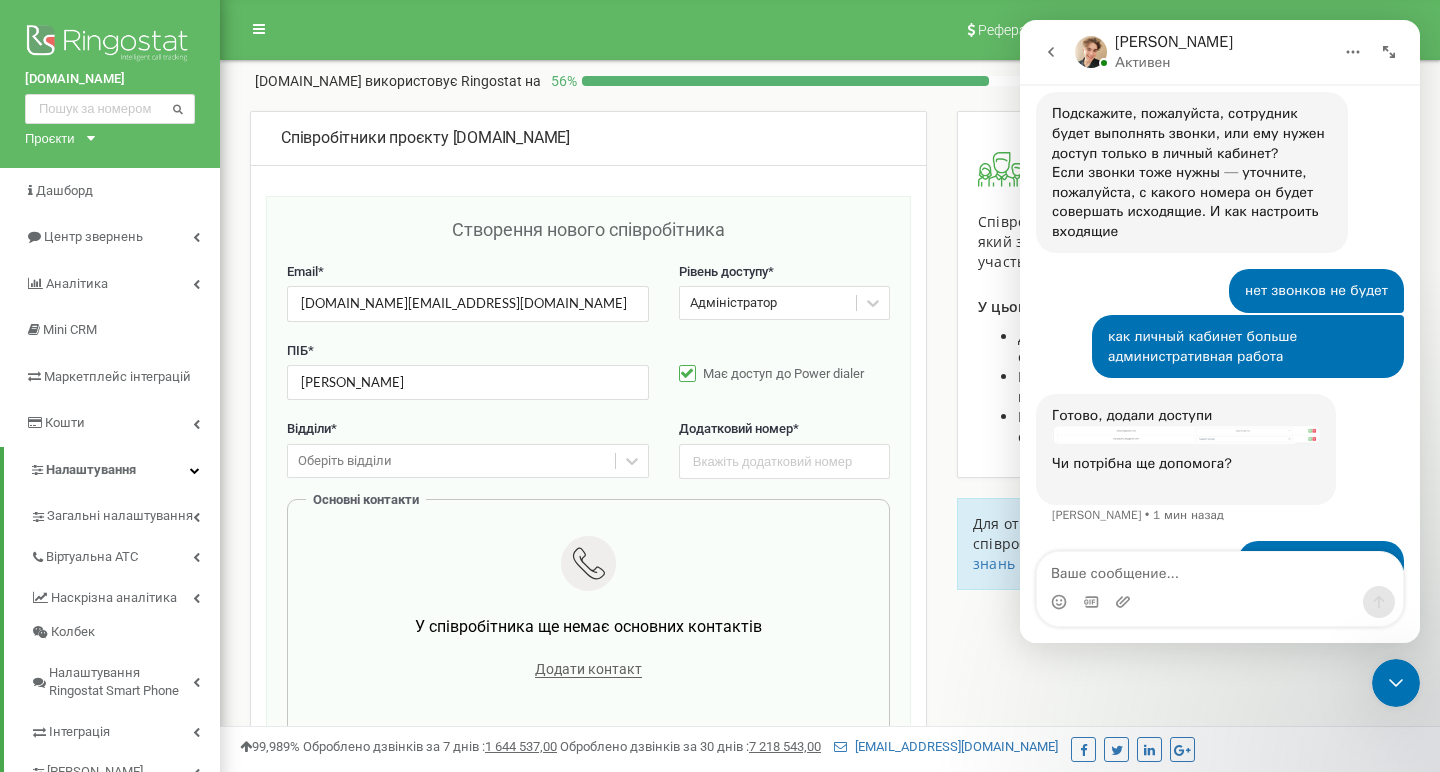 click on "Готово, додали доступи Чи потрібна ще допомога?  ​" at bounding box center (1186, 449) 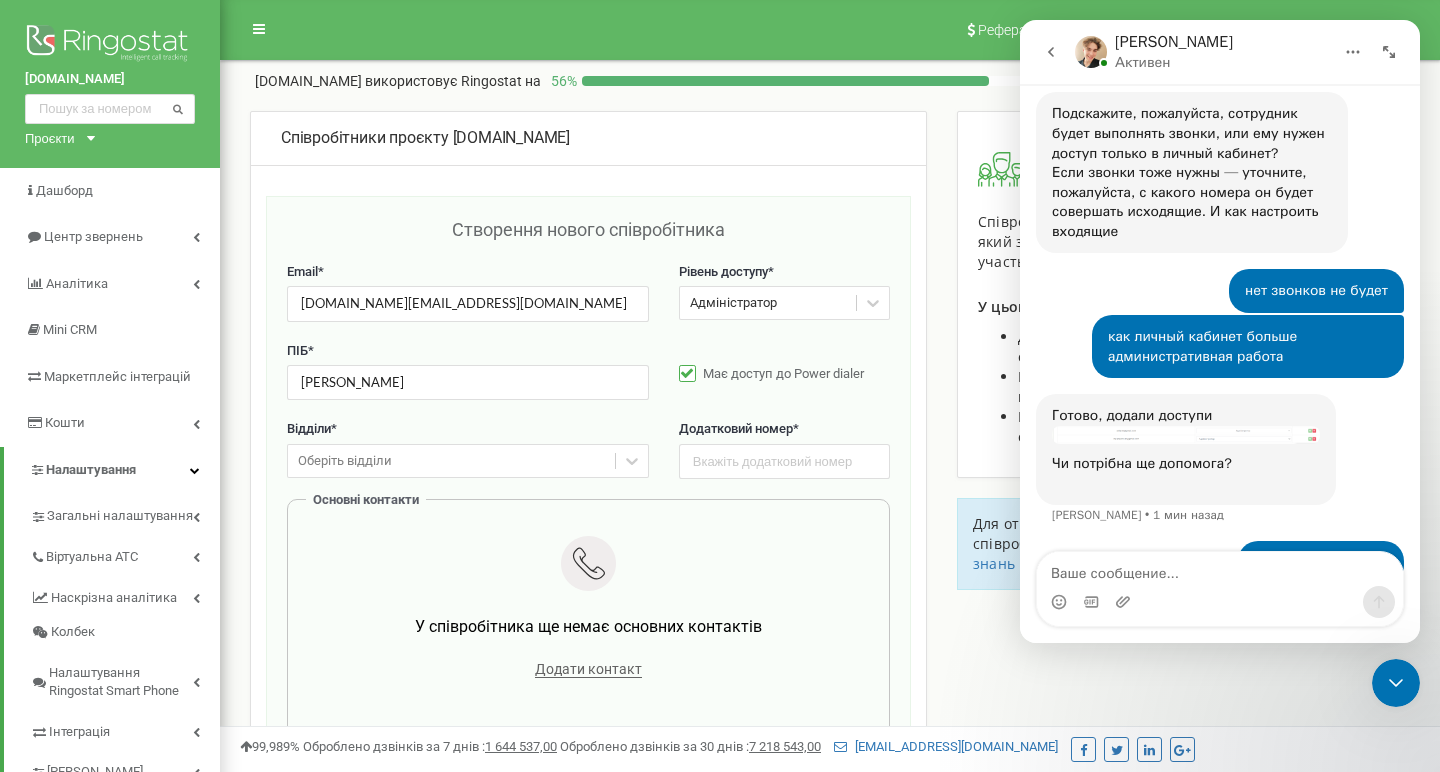 scroll, scrollTop: 0, scrollLeft: 0, axis: both 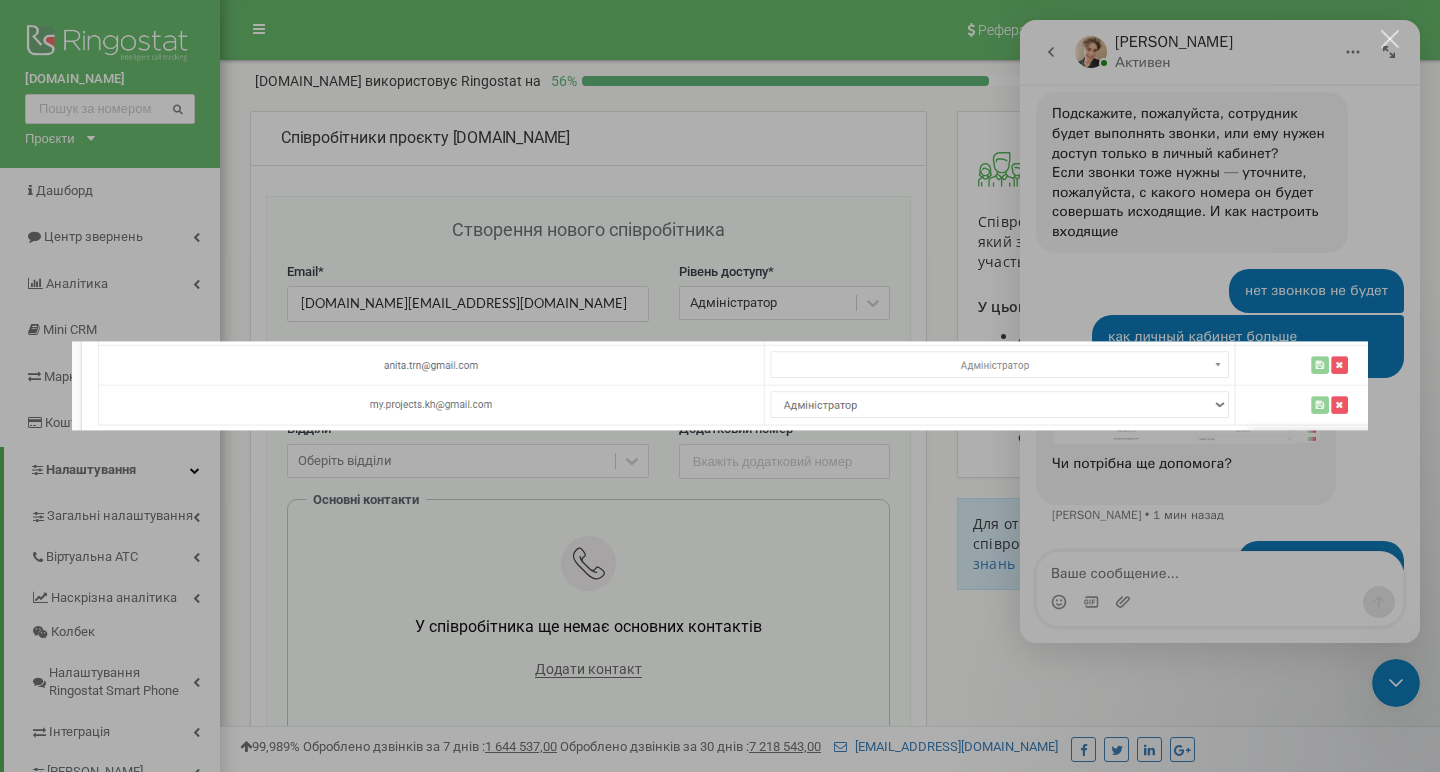 click at bounding box center [720, 385] 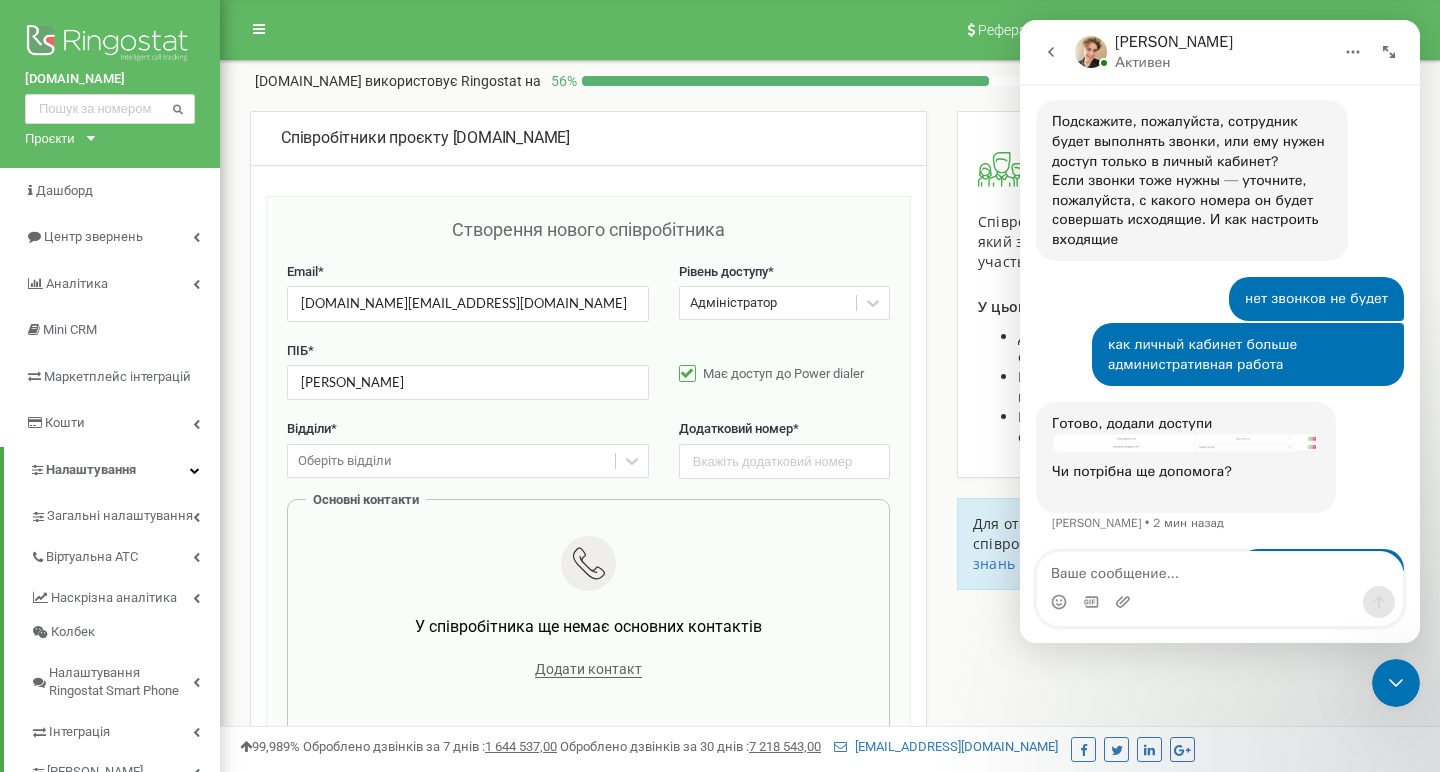 scroll, scrollTop: 659, scrollLeft: 0, axis: vertical 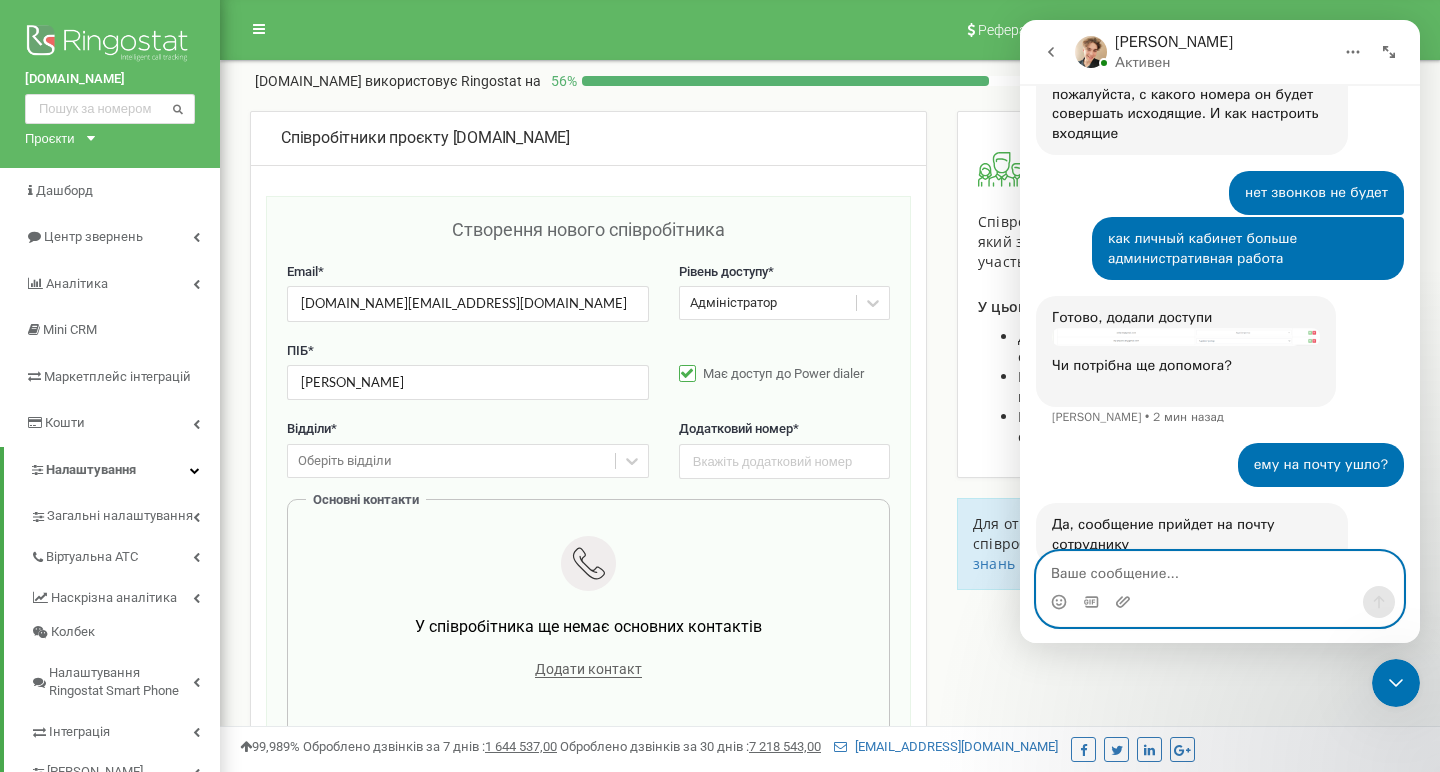 click at bounding box center [1220, 569] 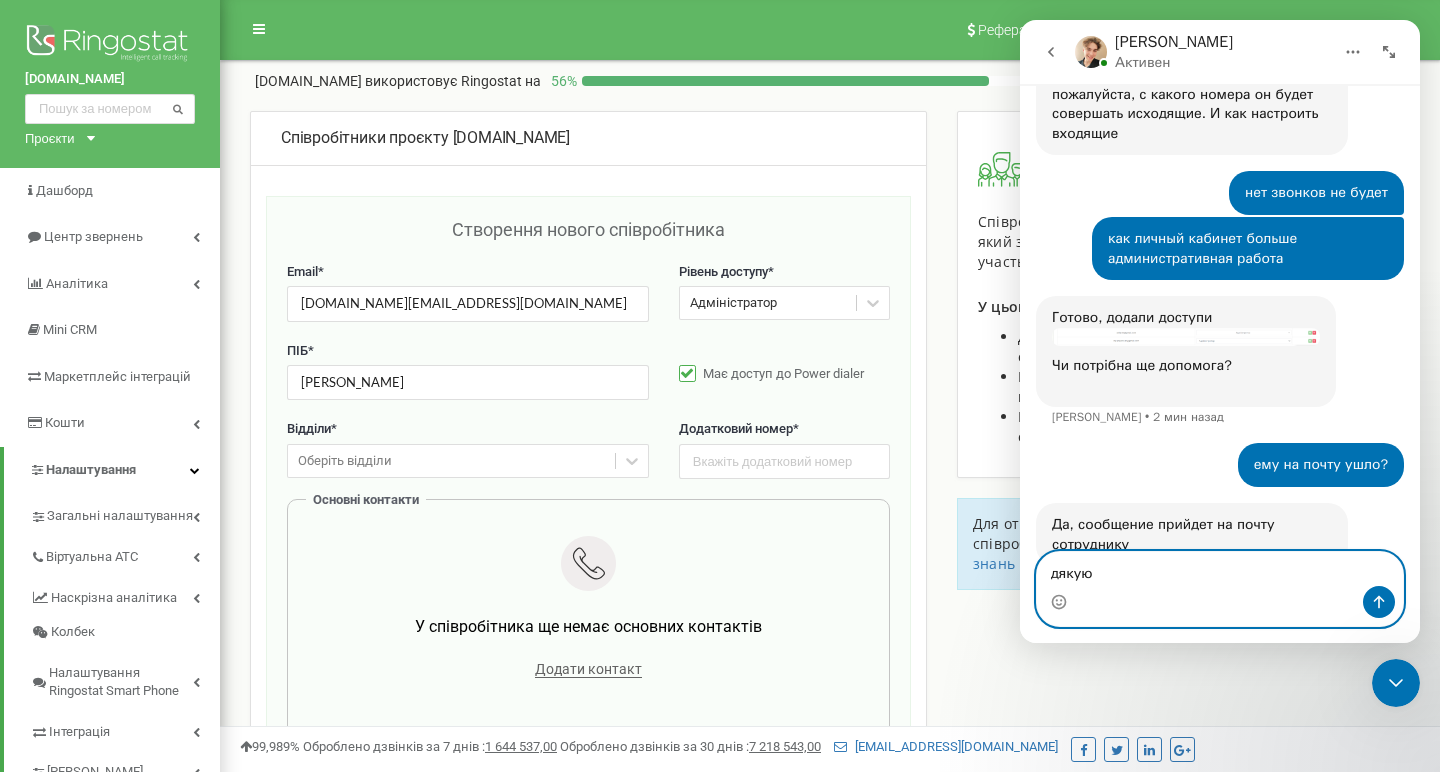 type on "дякую)" 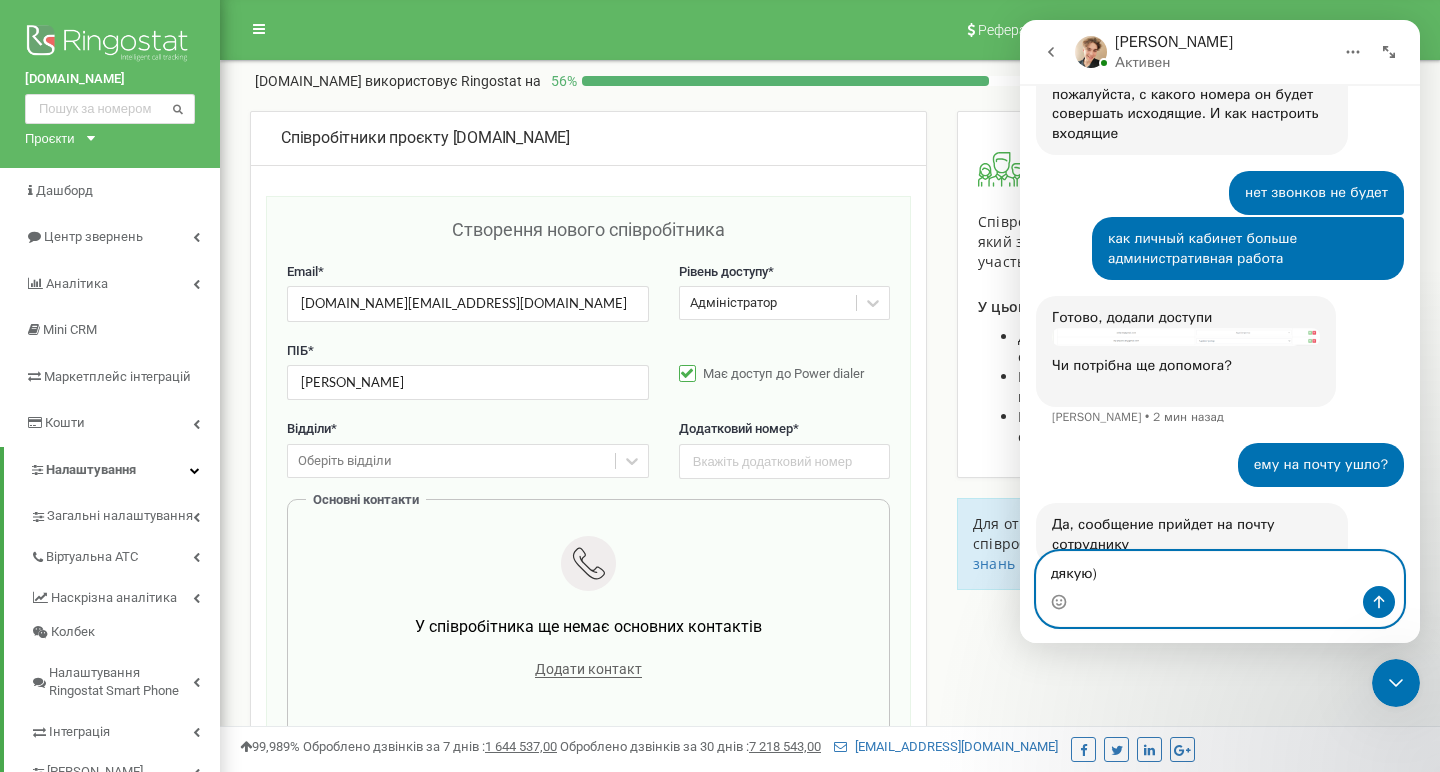 type 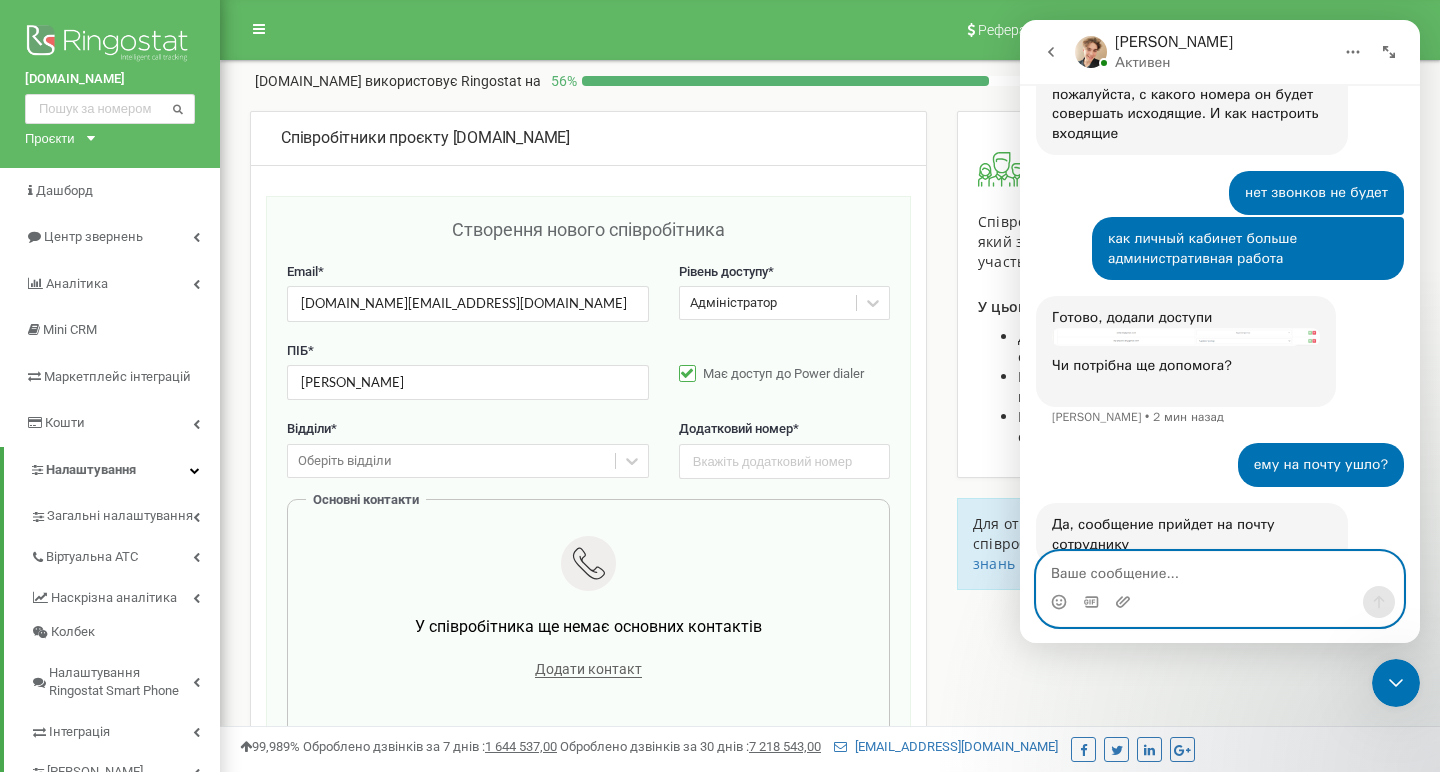 scroll, scrollTop: 718, scrollLeft: 0, axis: vertical 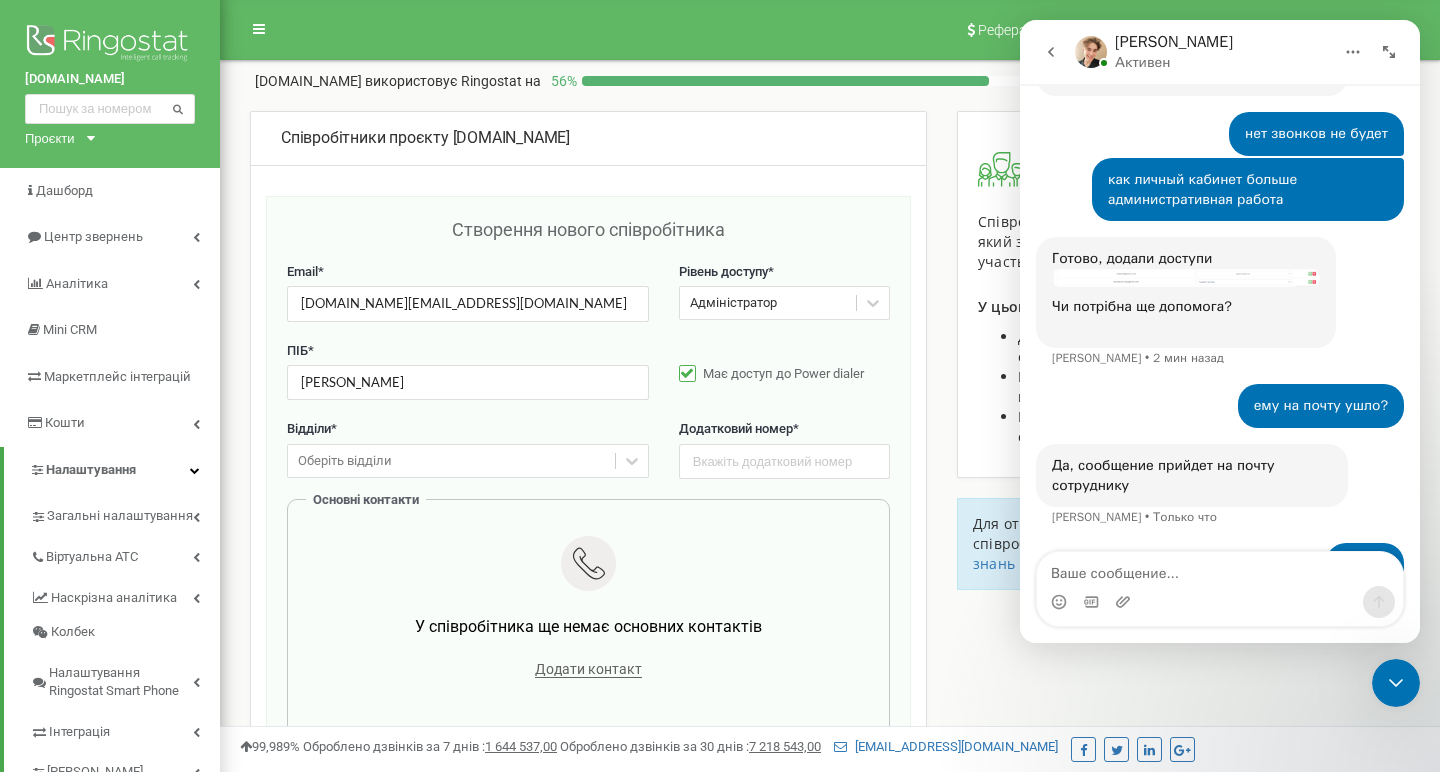 click 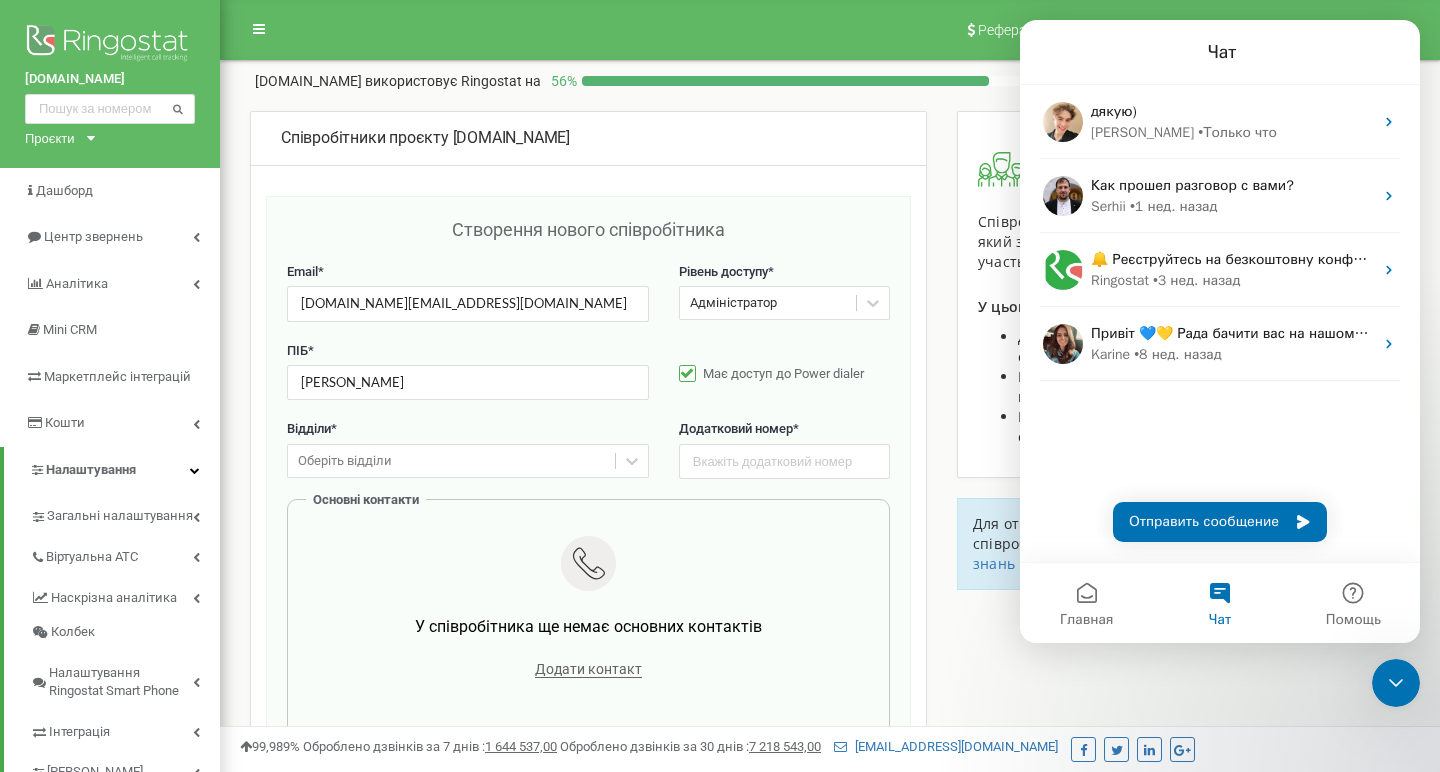 scroll, scrollTop: 0, scrollLeft: 0, axis: both 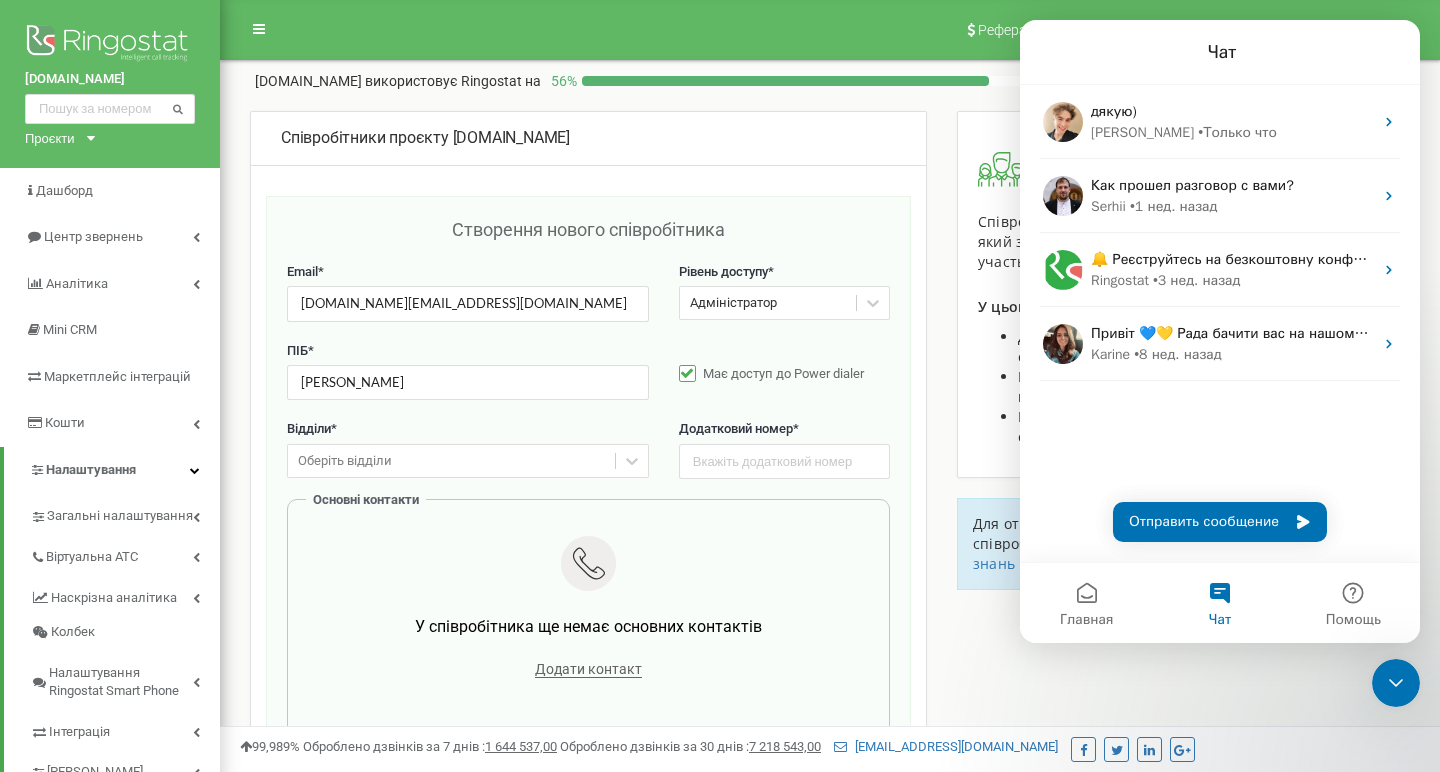 click on "Співробітники проєкту    chystota.ua Створення нового співробітника Email * my.projects.kh@gmail.com Рівень доступу * Адміністратор ПІБ * Морозов Ярослав   Має доступ до Power dialer Відділи * Оберіть відділи Додатковий номер * Основні контакти У співробітника ще немає основних контактів Додати контакт Інші контакти У співробітника ще немає інших контактів Контакти не будуть викликані при переадресації на співробітника, але будуть використані в інтеграції з CRM.  Додати контакт Скасувати Зберегти Відділи +  Додати відділ Назва:  Sales  Додатковий номер:  200 Співробітники    Назва:  300" at bounding box center [830, 824] 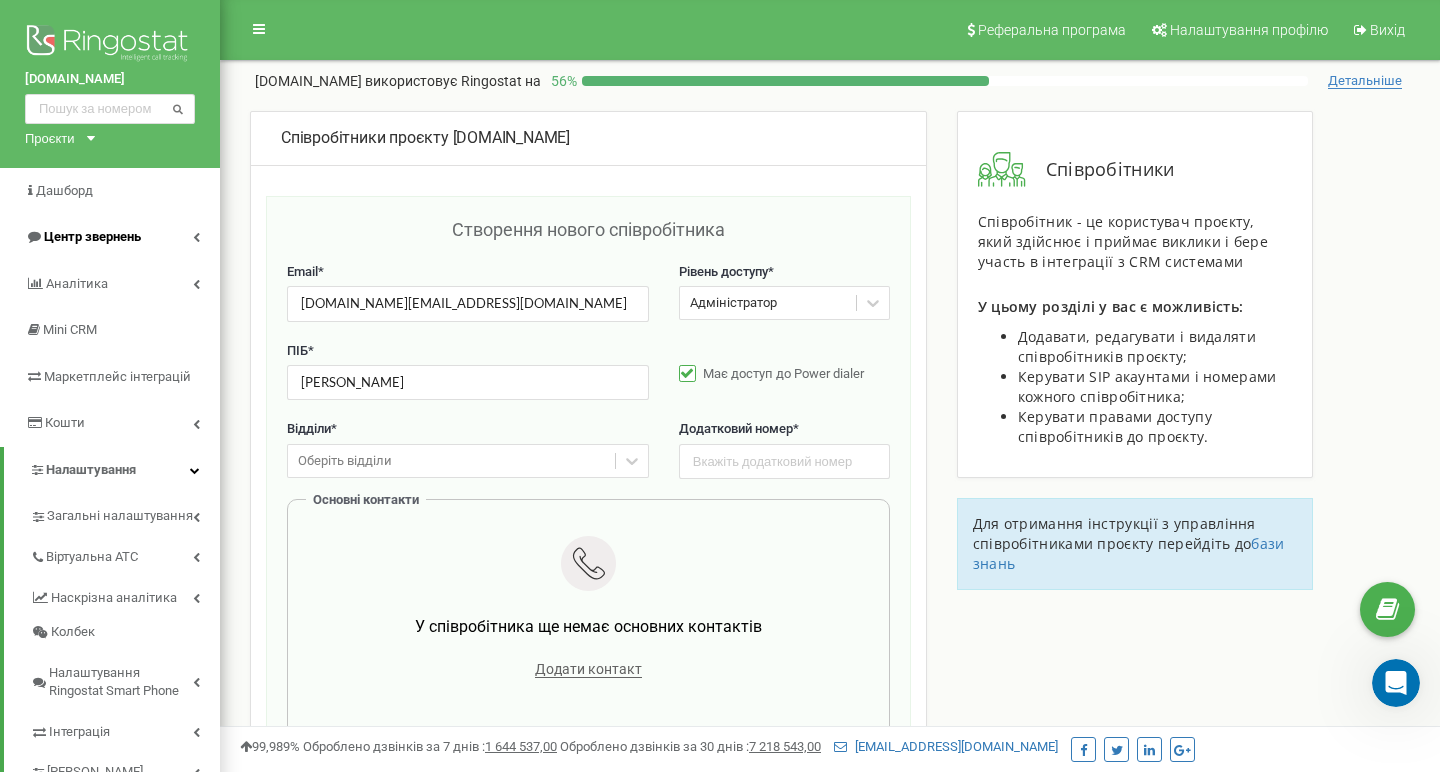 click on "Центр звернень" at bounding box center (92, 236) 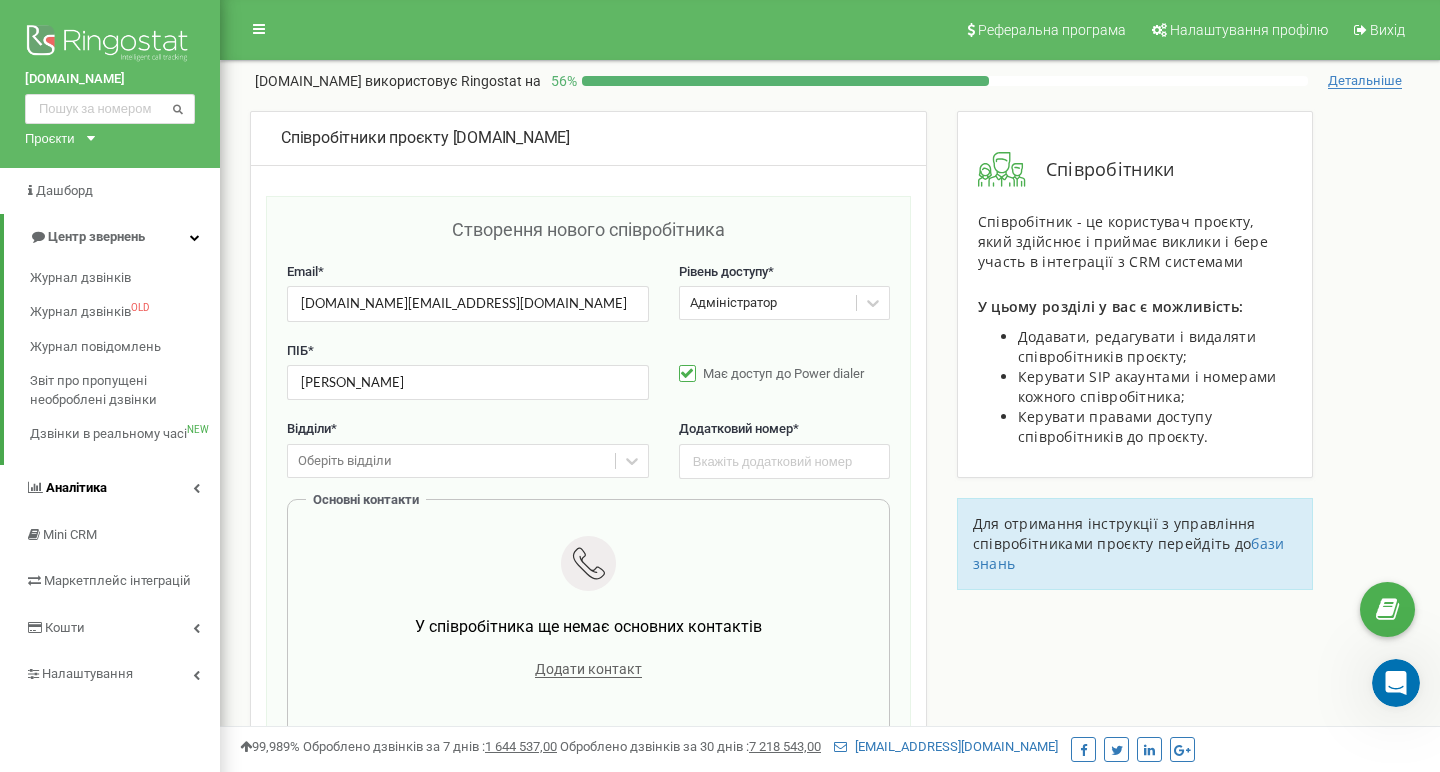 click on "Аналiтика" at bounding box center [110, 488] 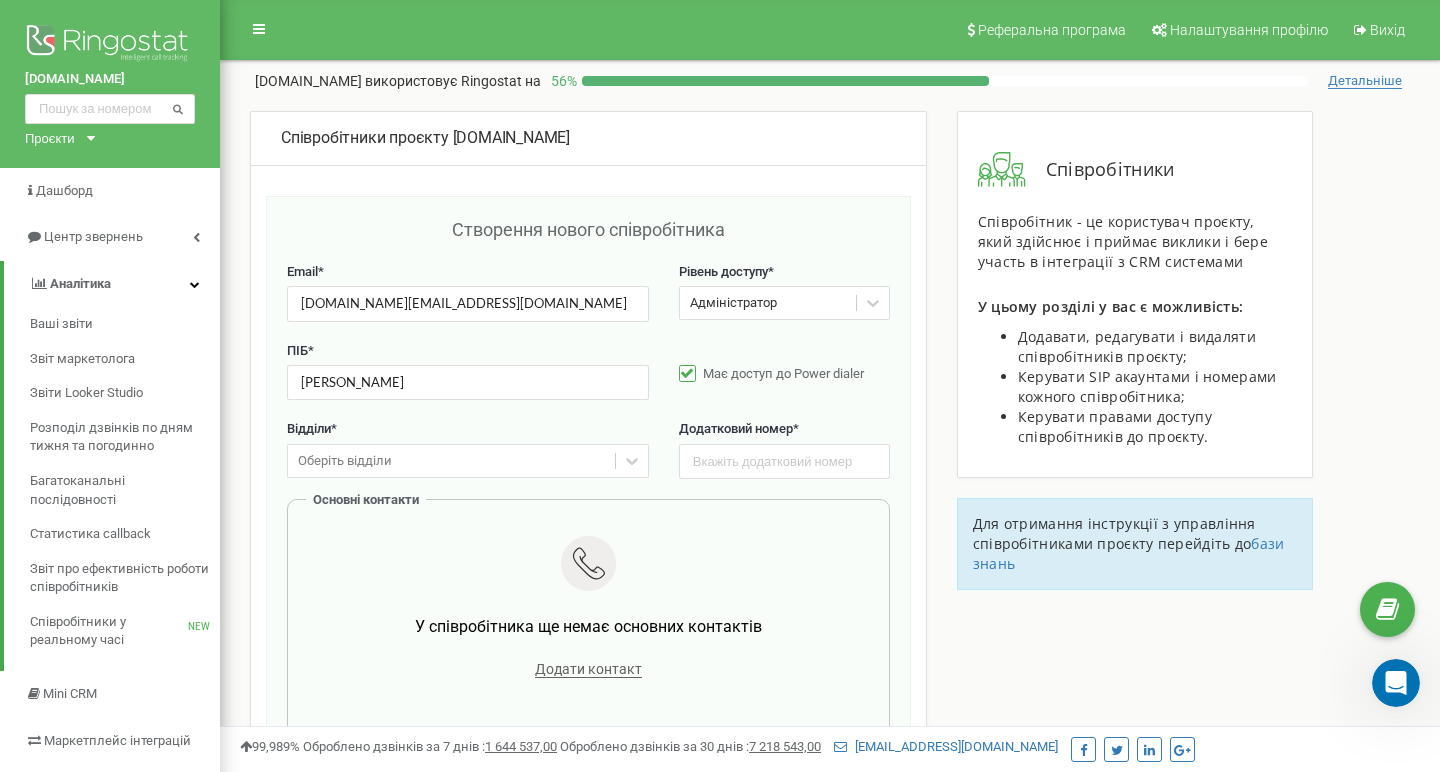 click at bounding box center (195, 284) 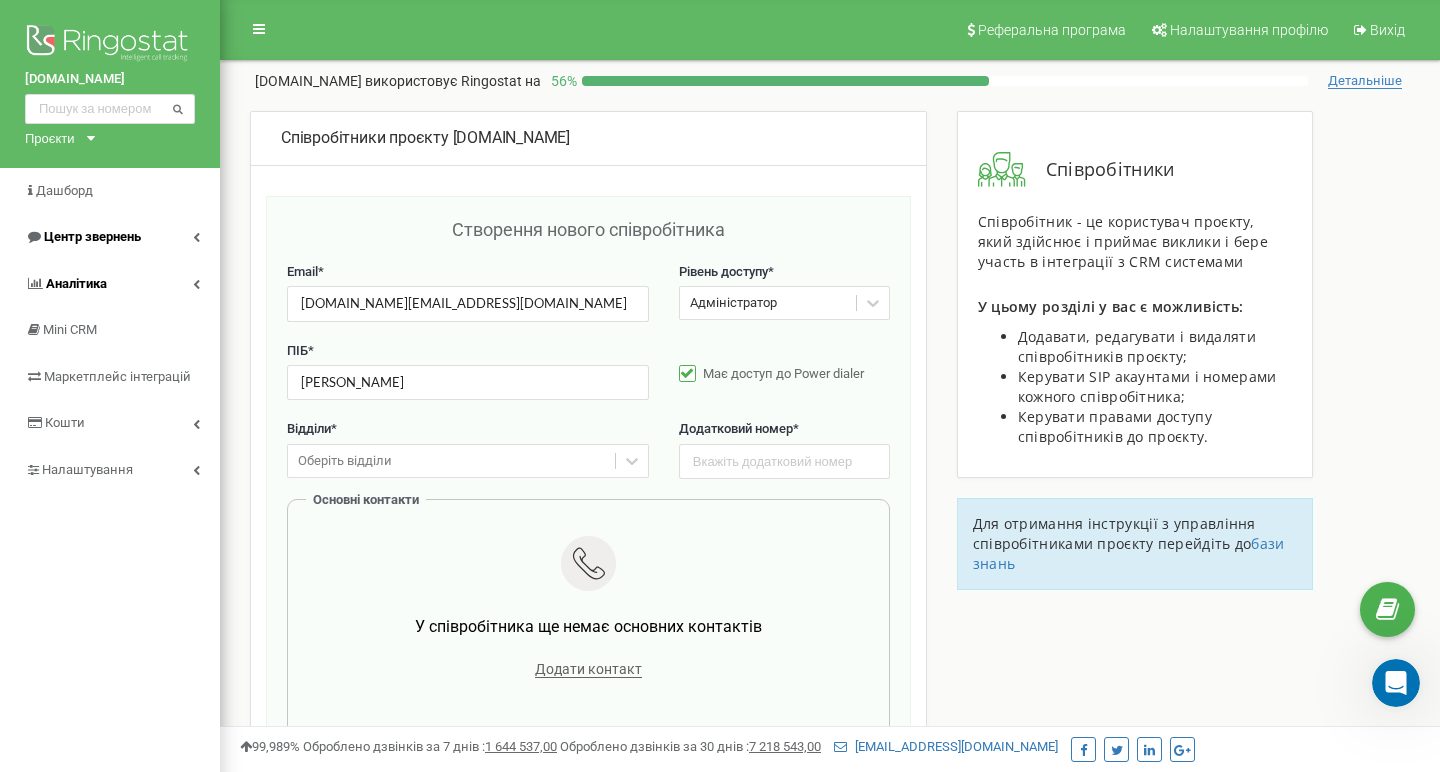 click at bounding box center [196, 237] 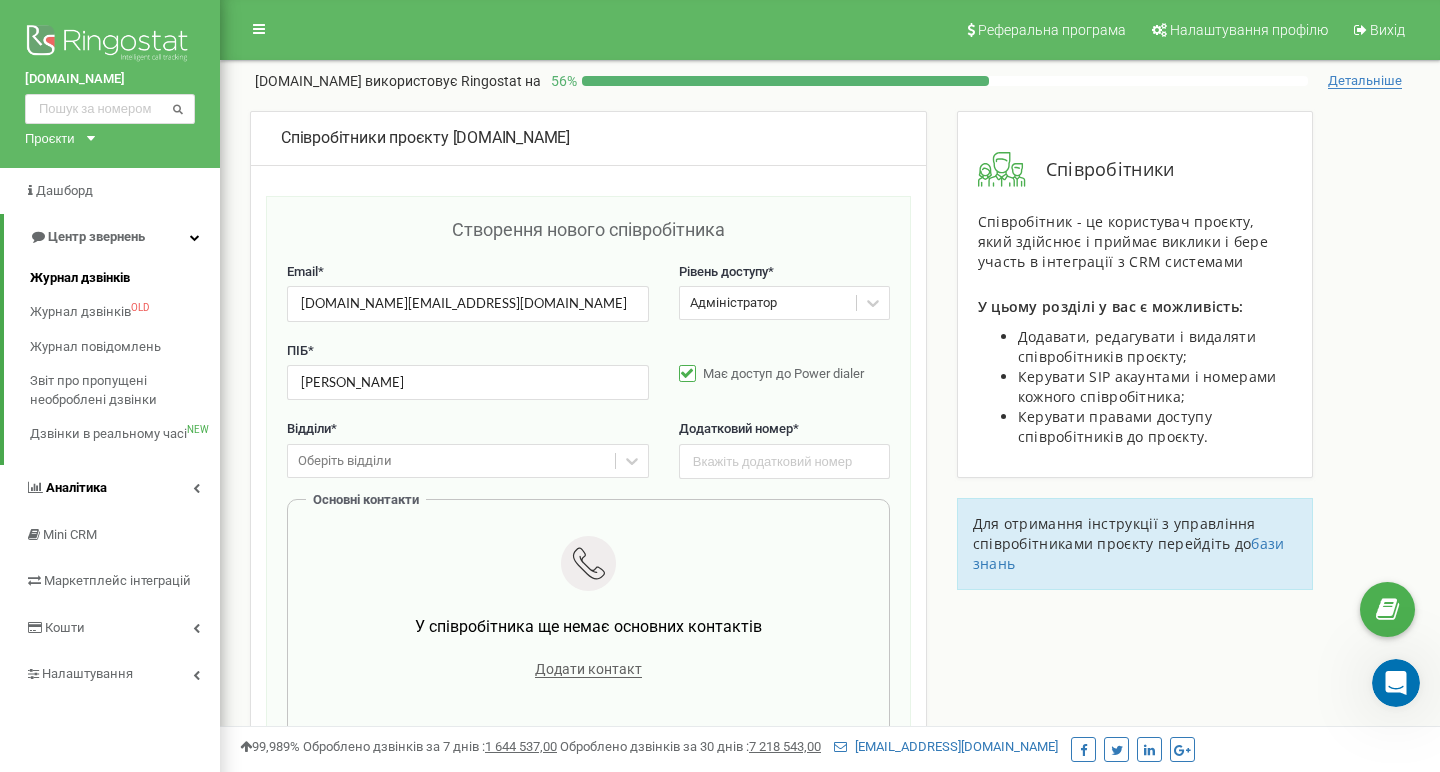 click on "Журнал дзвінків" at bounding box center [80, 278] 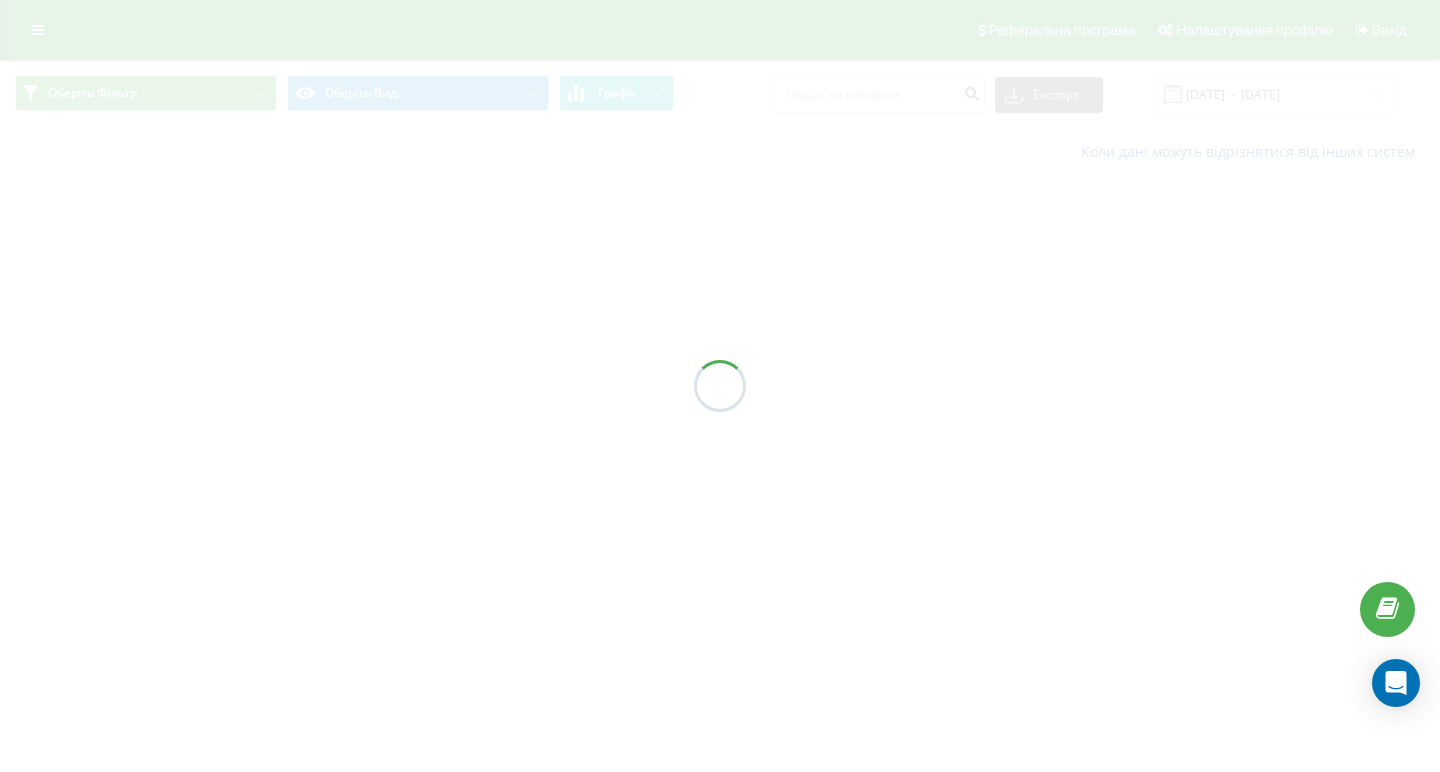 scroll, scrollTop: 0, scrollLeft: 0, axis: both 